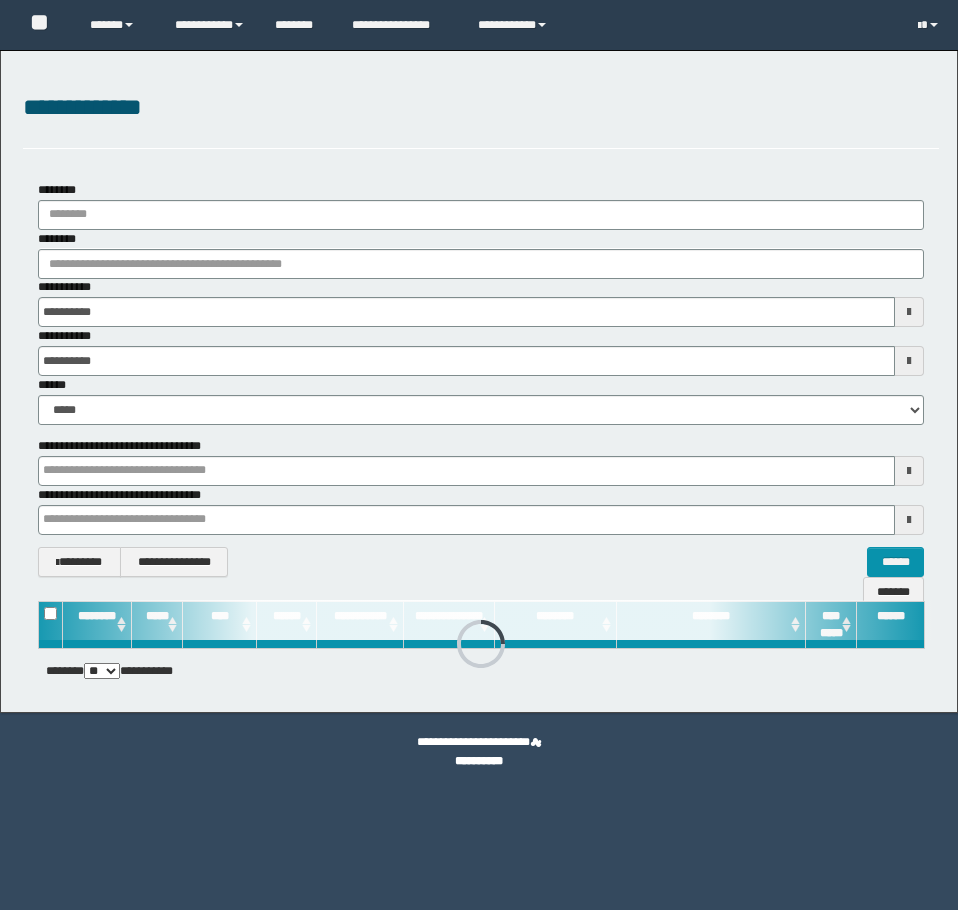 scroll, scrollTop: 0, scrollLeft: 0, axis: both 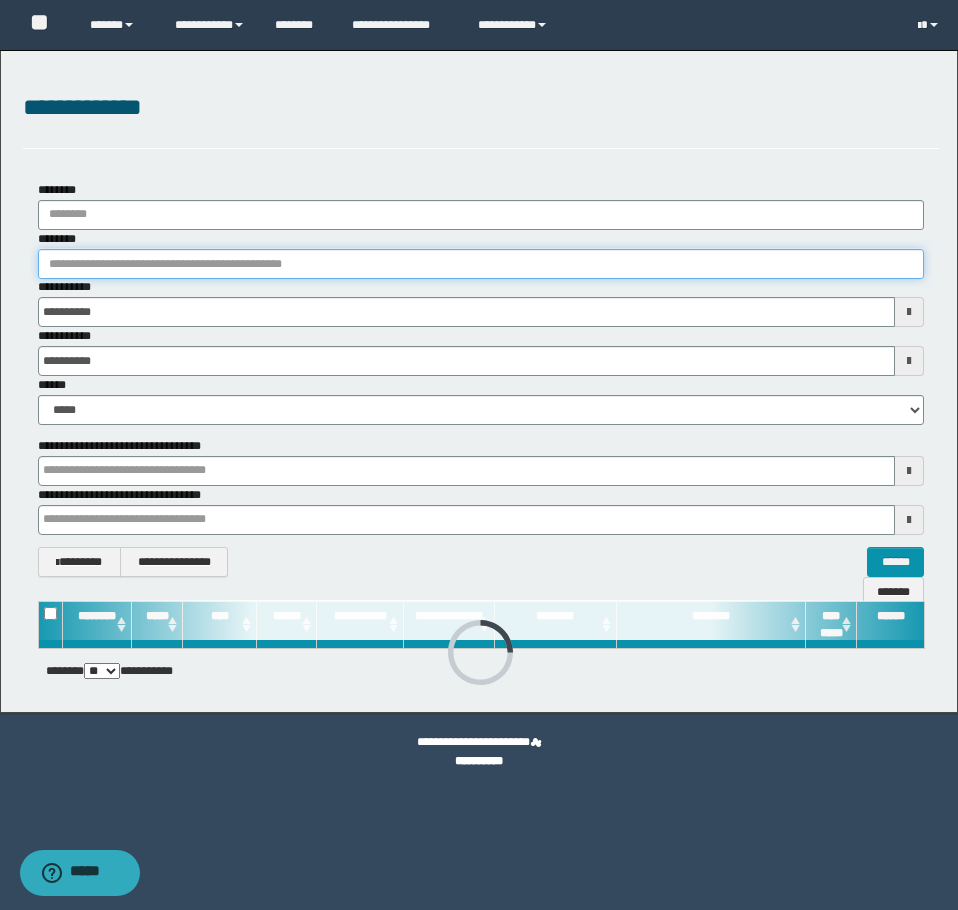 click on "********" at bounding box center [481, 264] 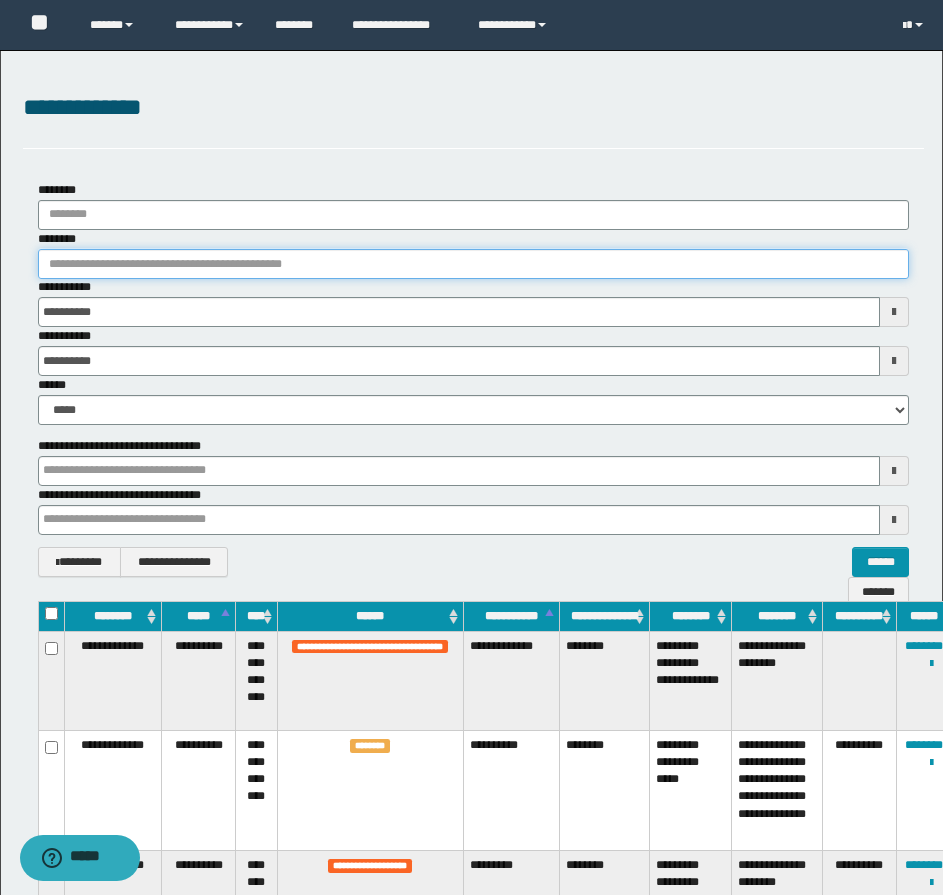 paste on "*******" 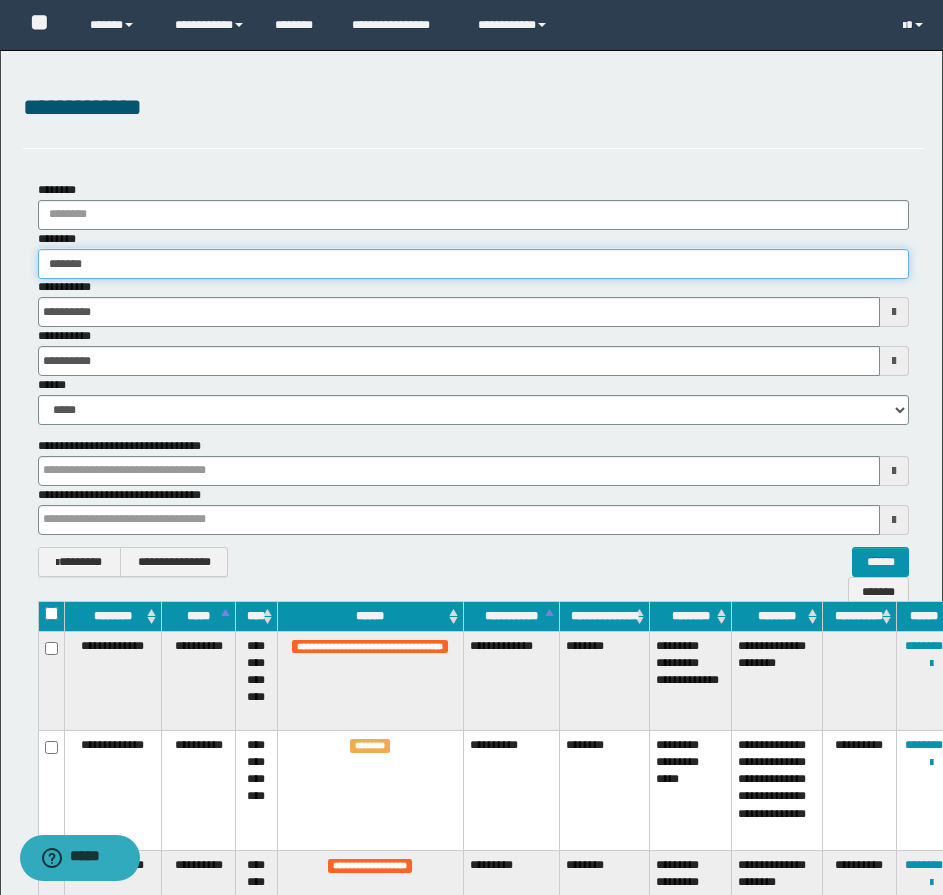 type on "*******" 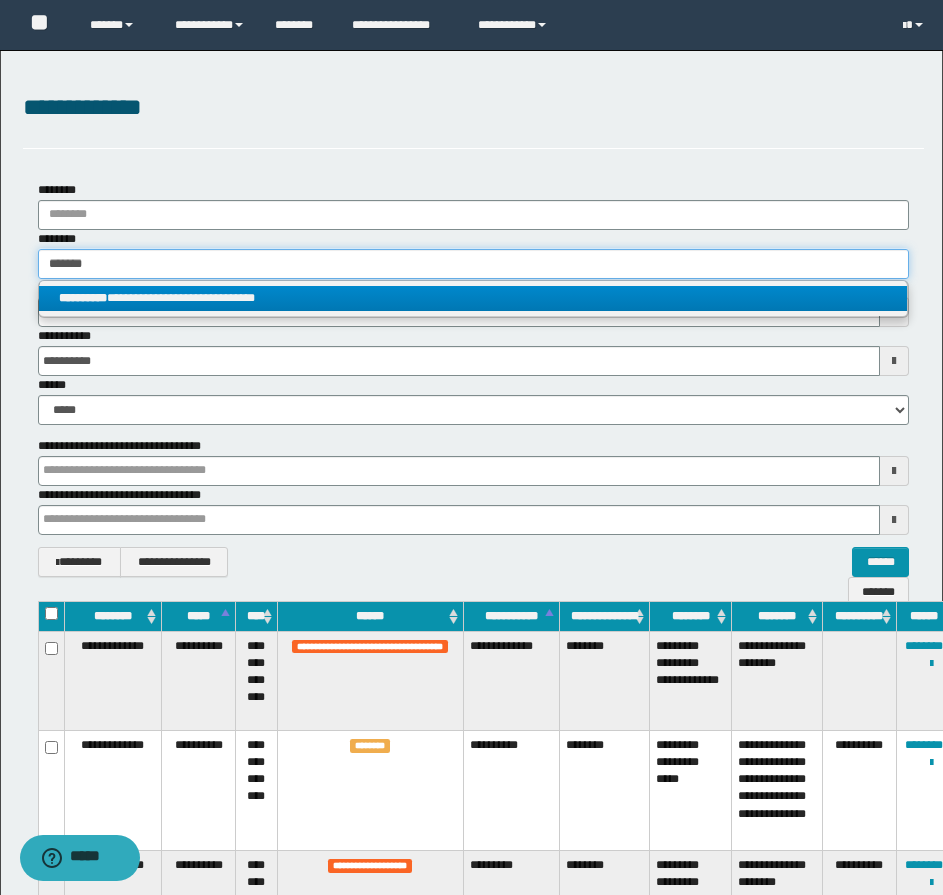type on "*******" 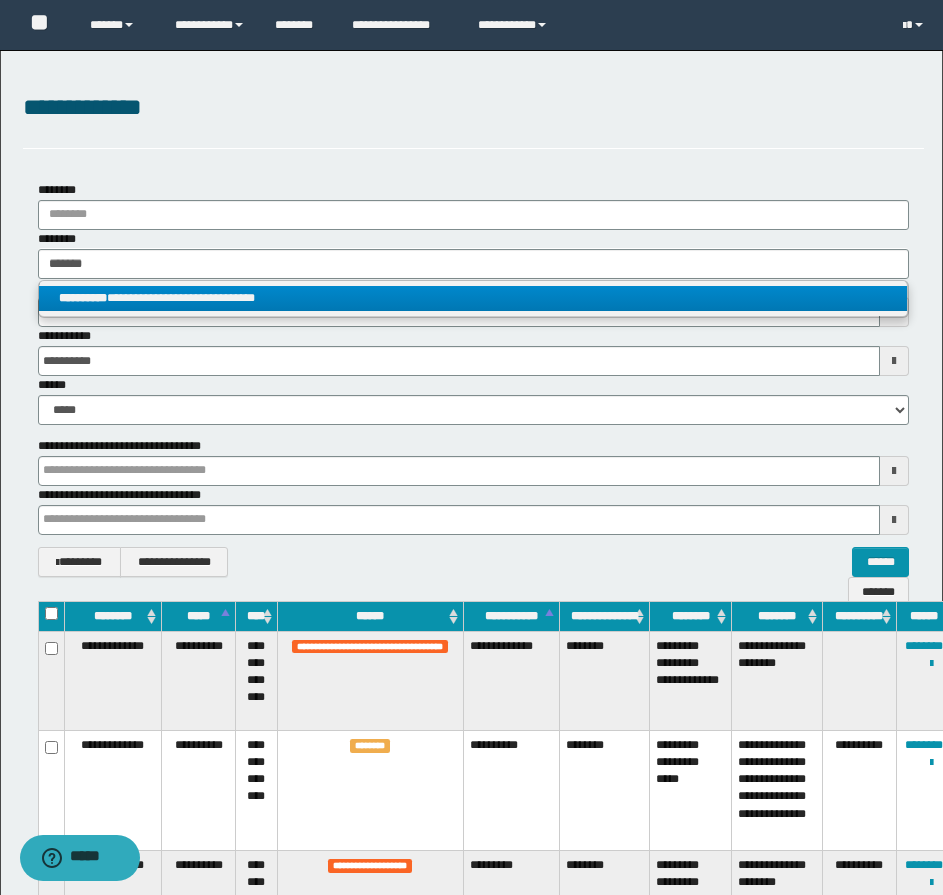 click on "**********" at bounding box center [473, 298] 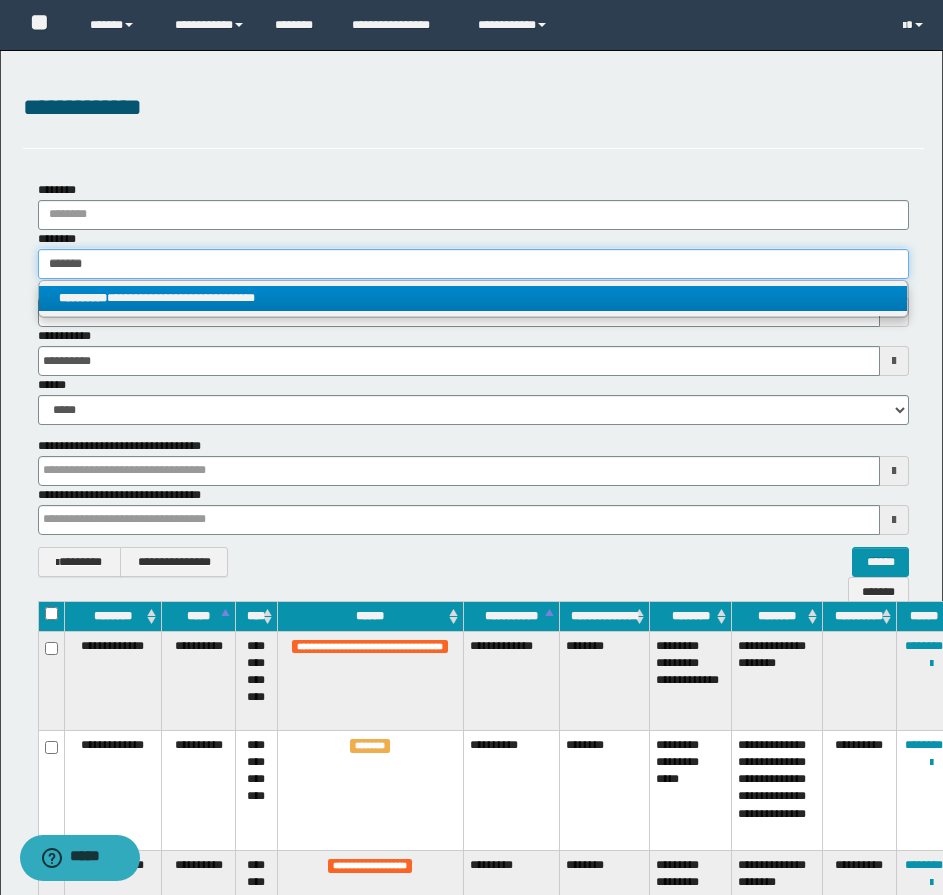 type 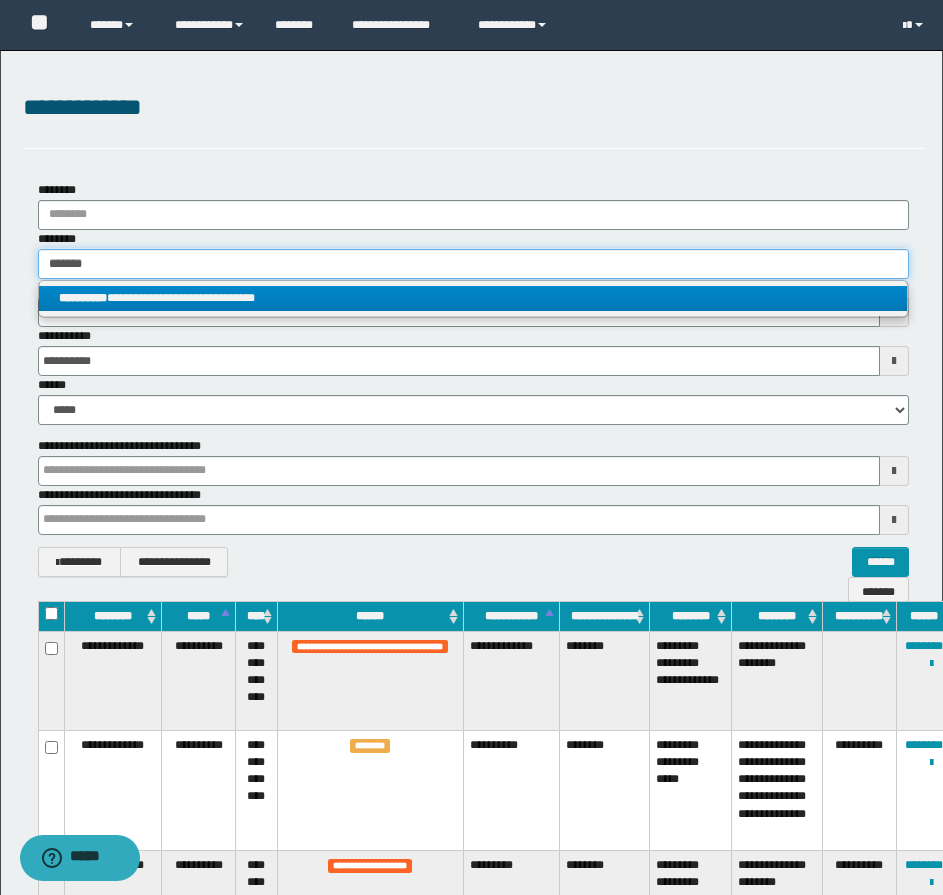 type on "**********" 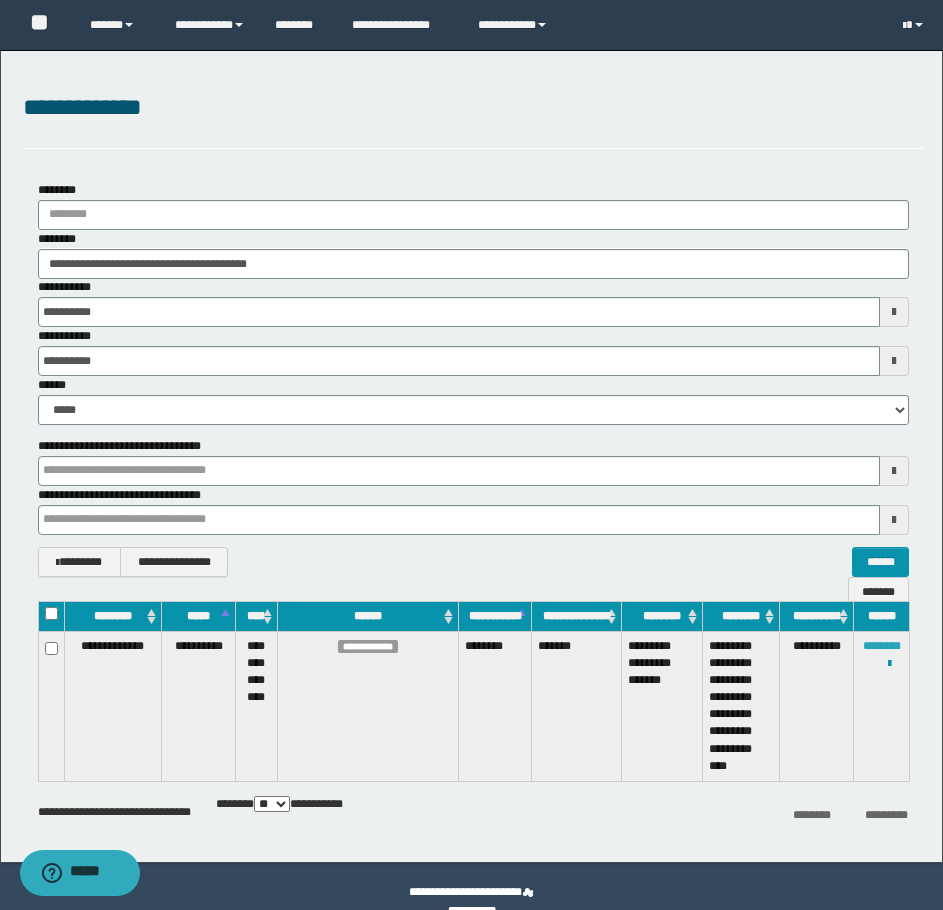 click on "********" at bounding box center [882, 646] 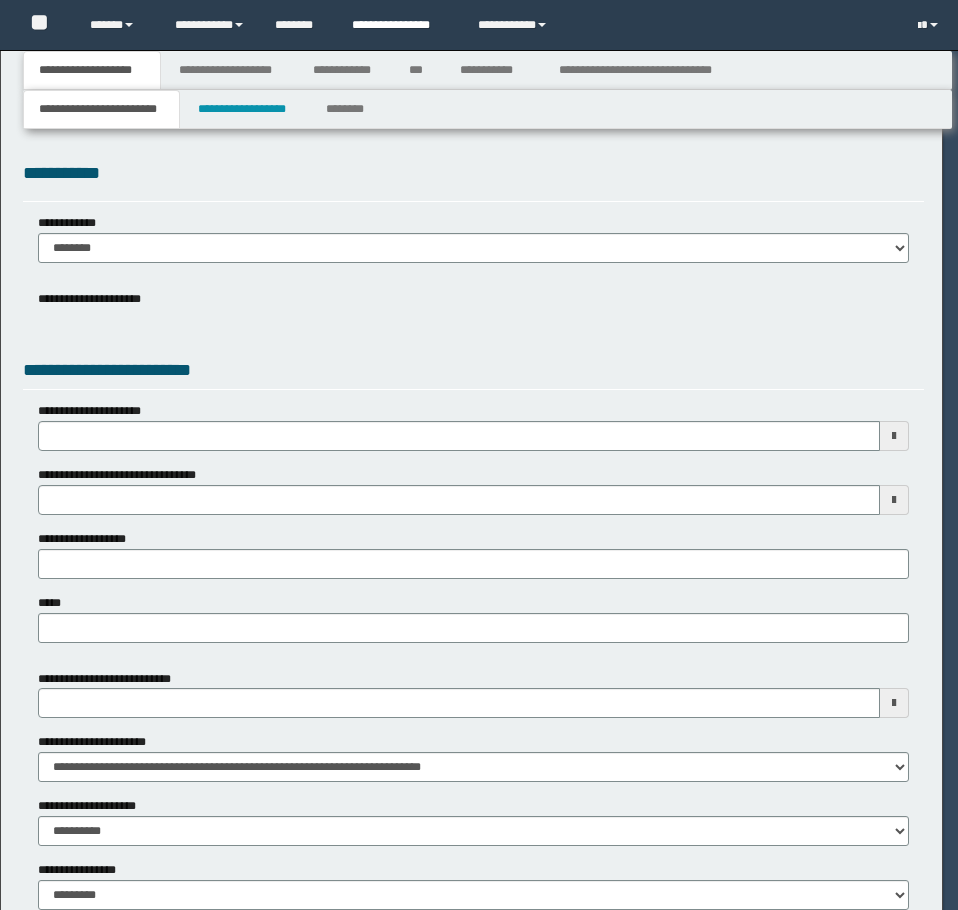 scroll, scrollTop: 0, scrollLeft: 0, axis: both 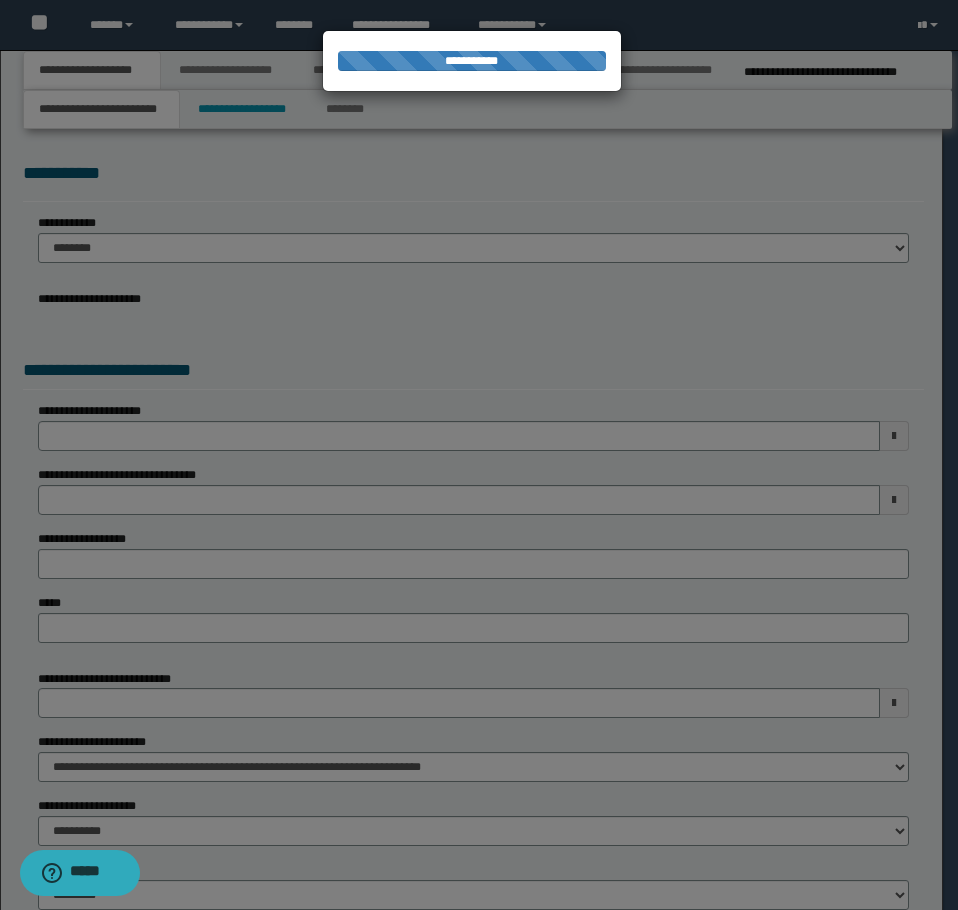 select on "*" 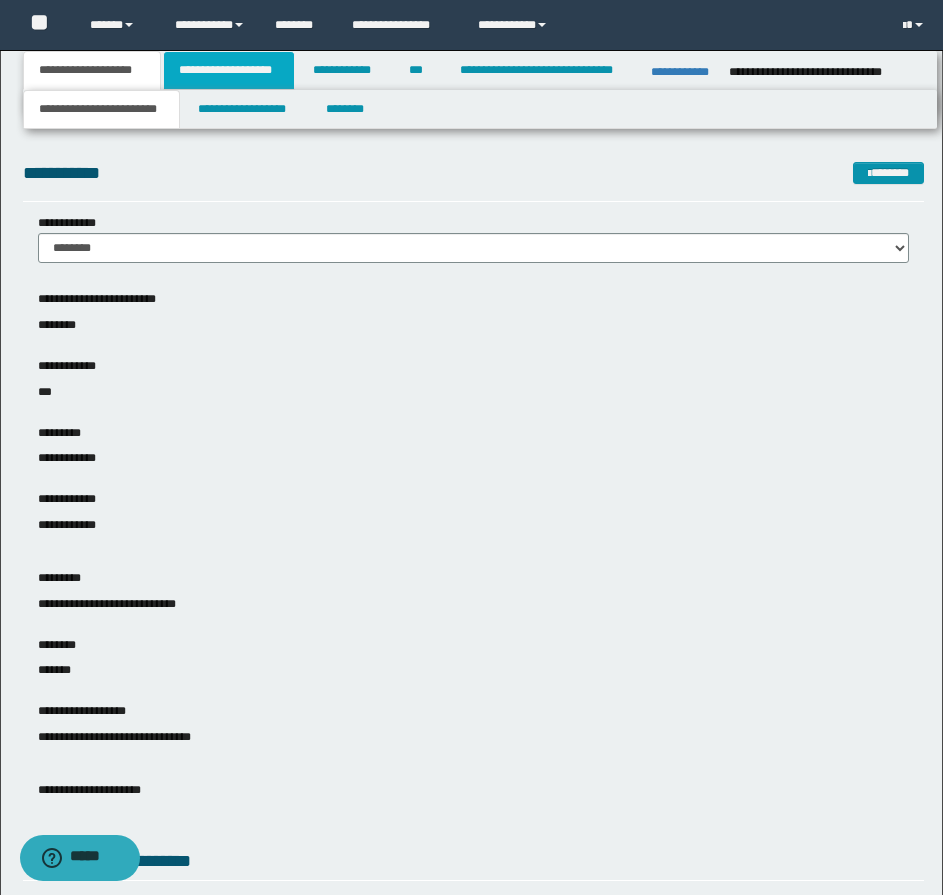 click on "**********" at bounding box center [229, 70] 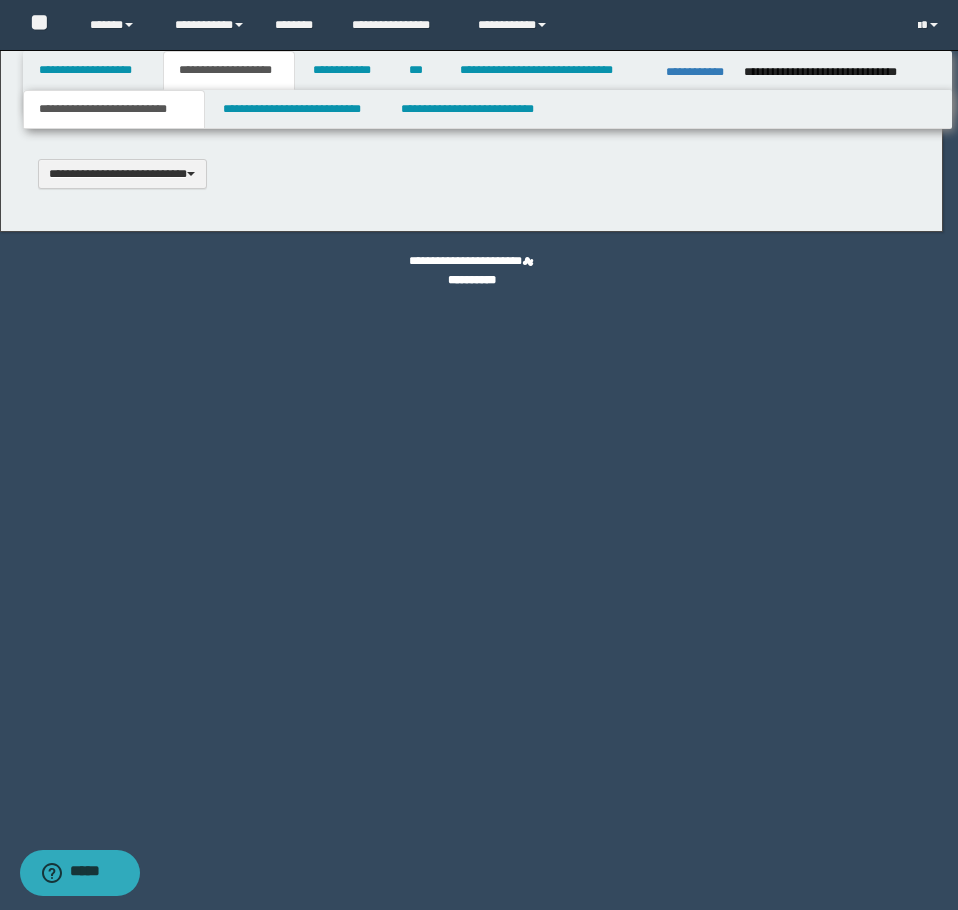 scroll, scrollTop: 0, scrollLeft: 0, axis: both 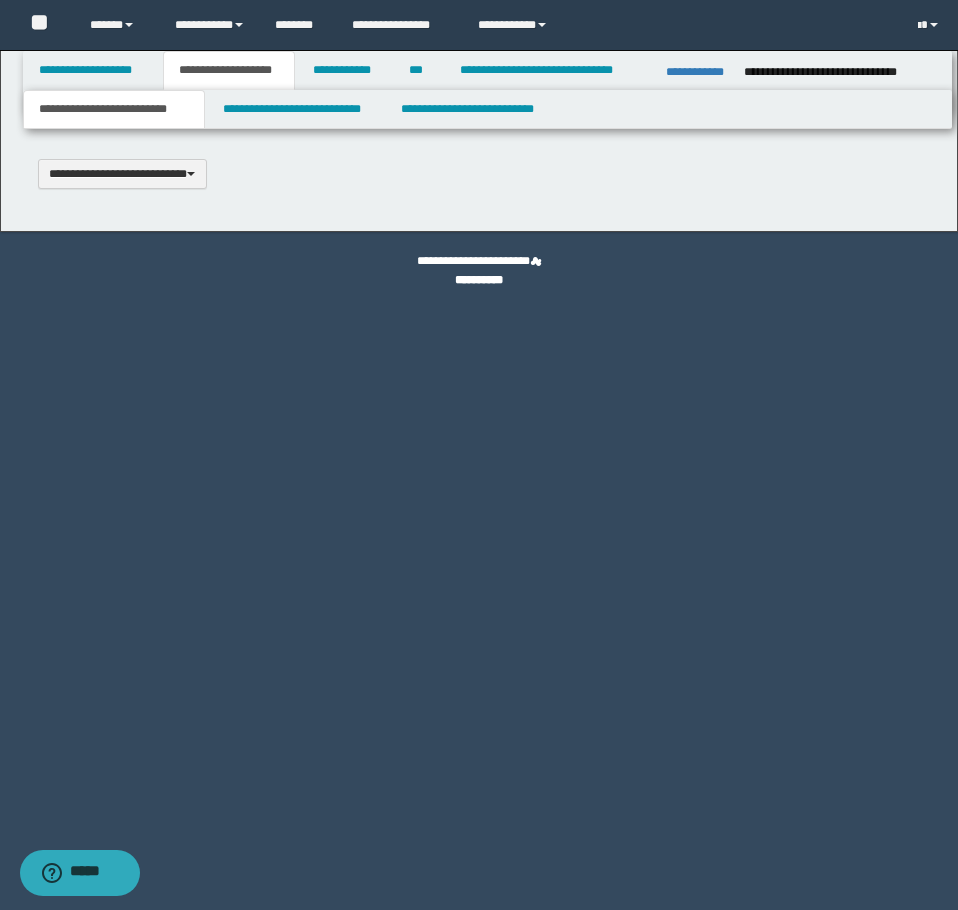 type 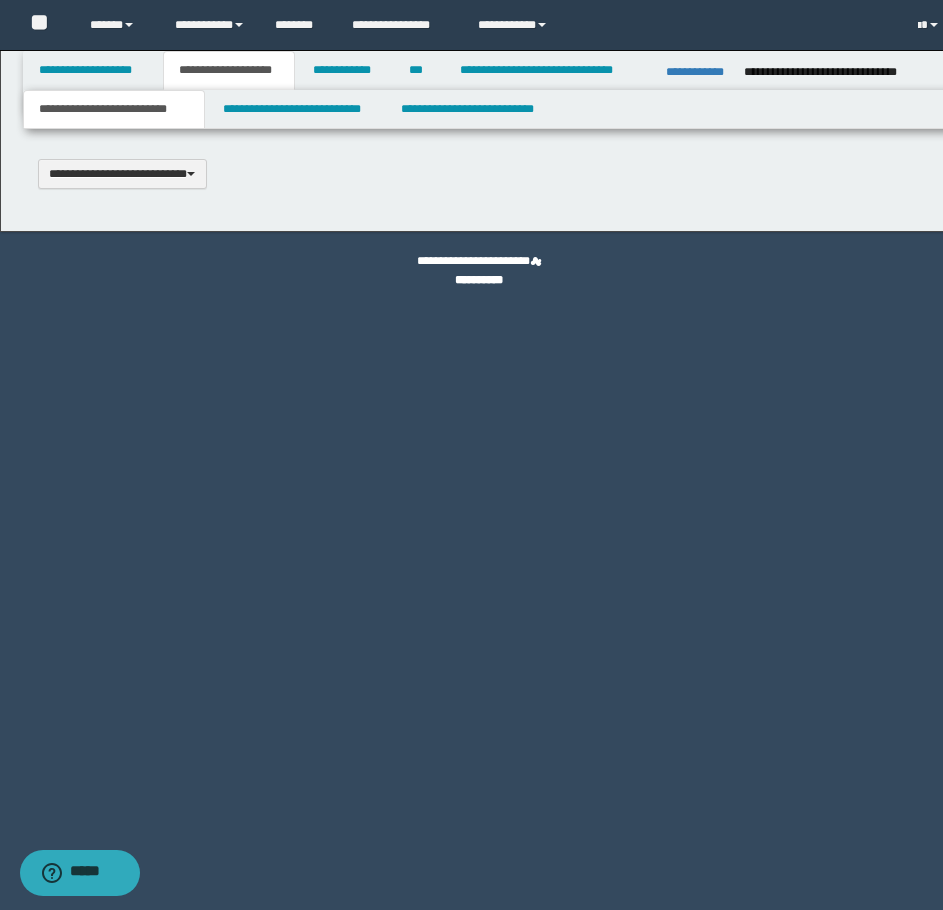 type on "*******" 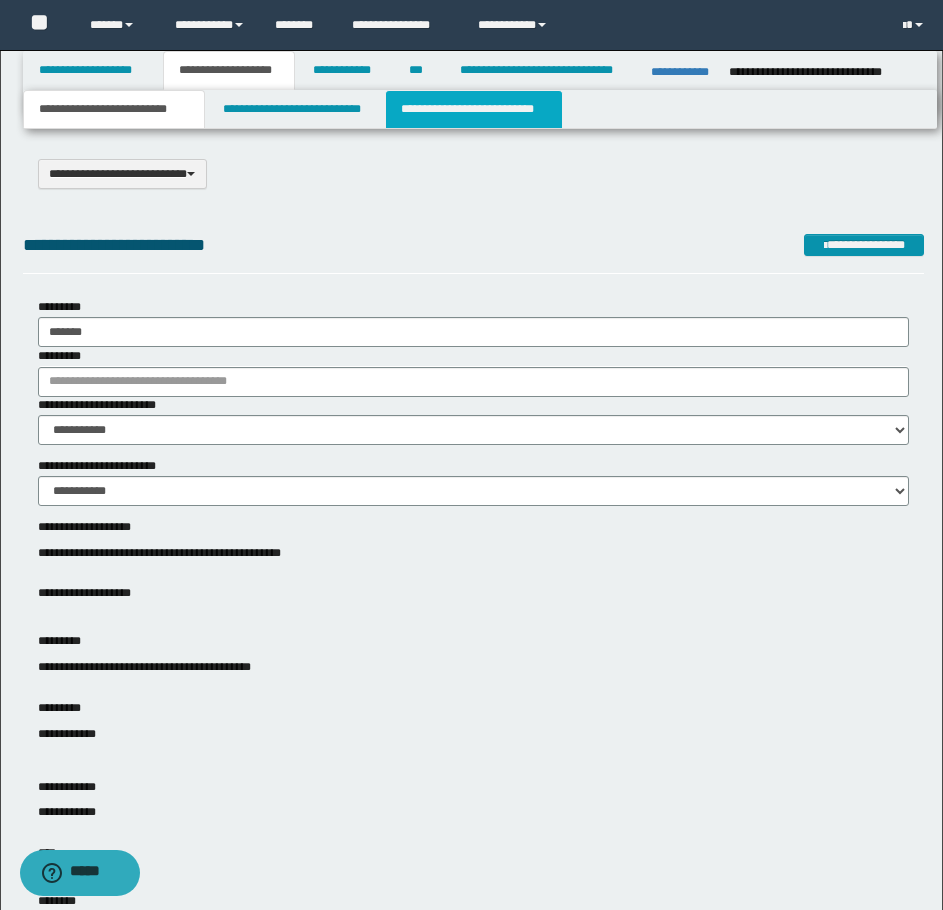click on "**********" at bounding box center (474, 109) 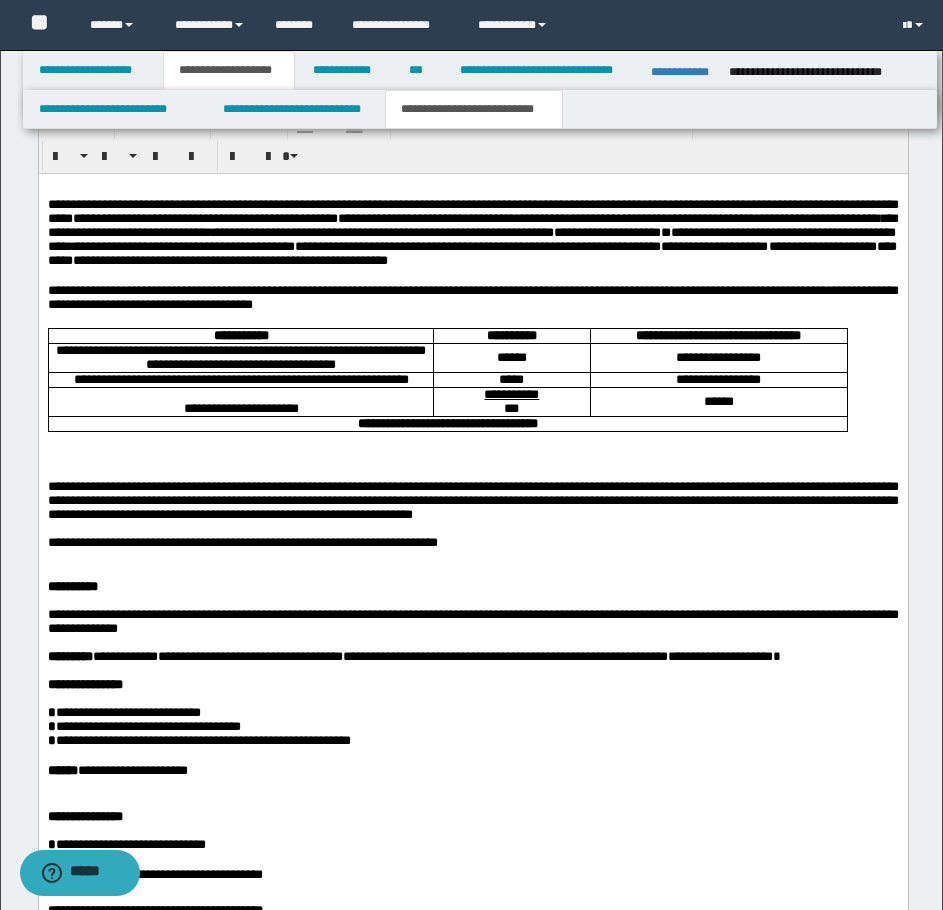 scroll, scrollTop: 1600, scrollLeft: 0, axis: vertical 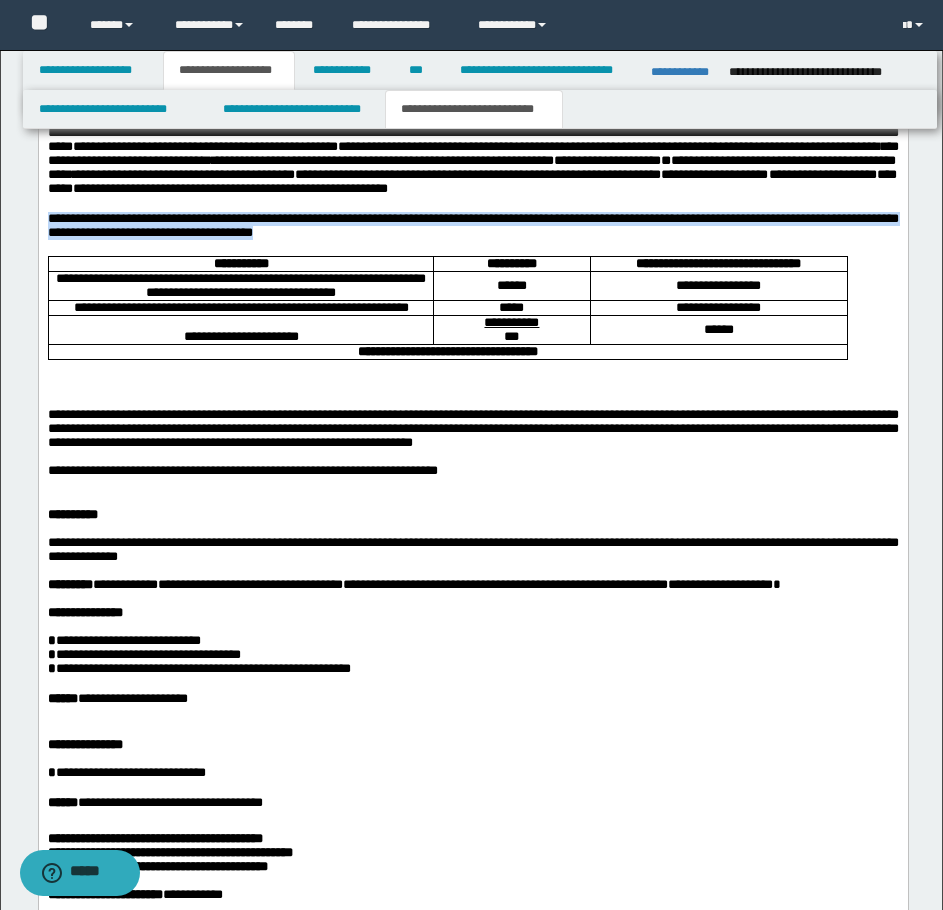 drag, startPoint x: 45, startPoint y: 241, endPoint x: 521, endPoint y: 260, distance: 476.37906 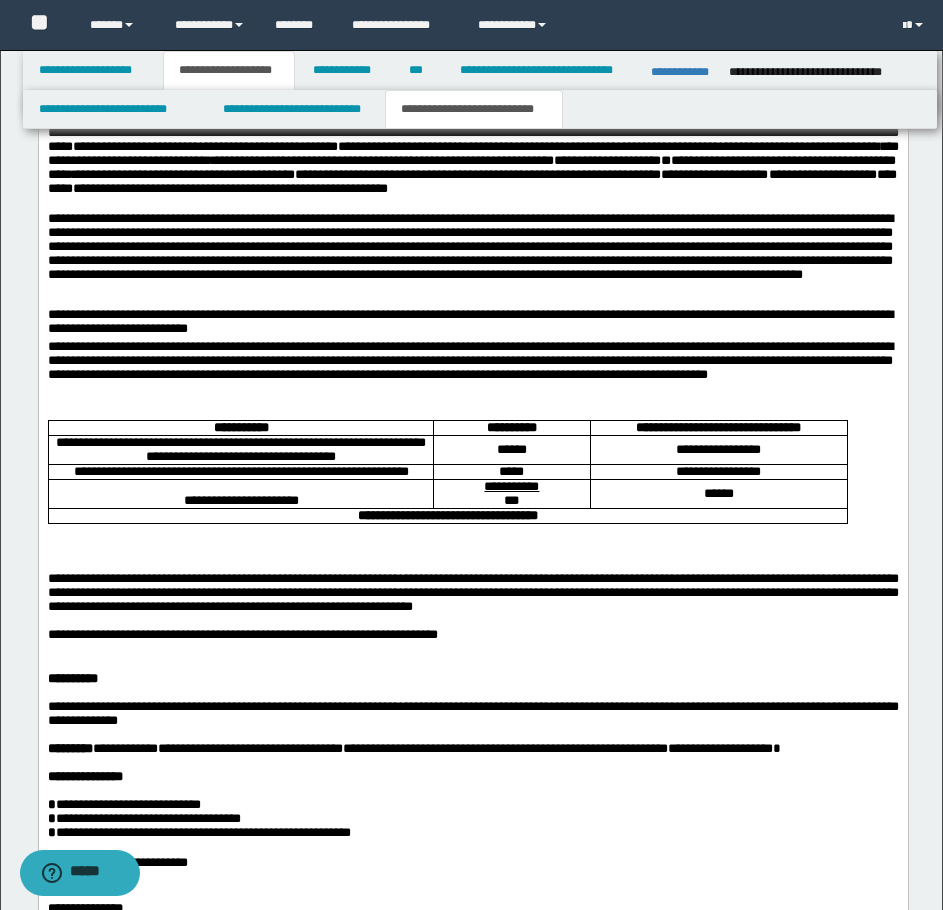 scroll, scrollTop: 1500, scrollLeft: 0, axis: vertical 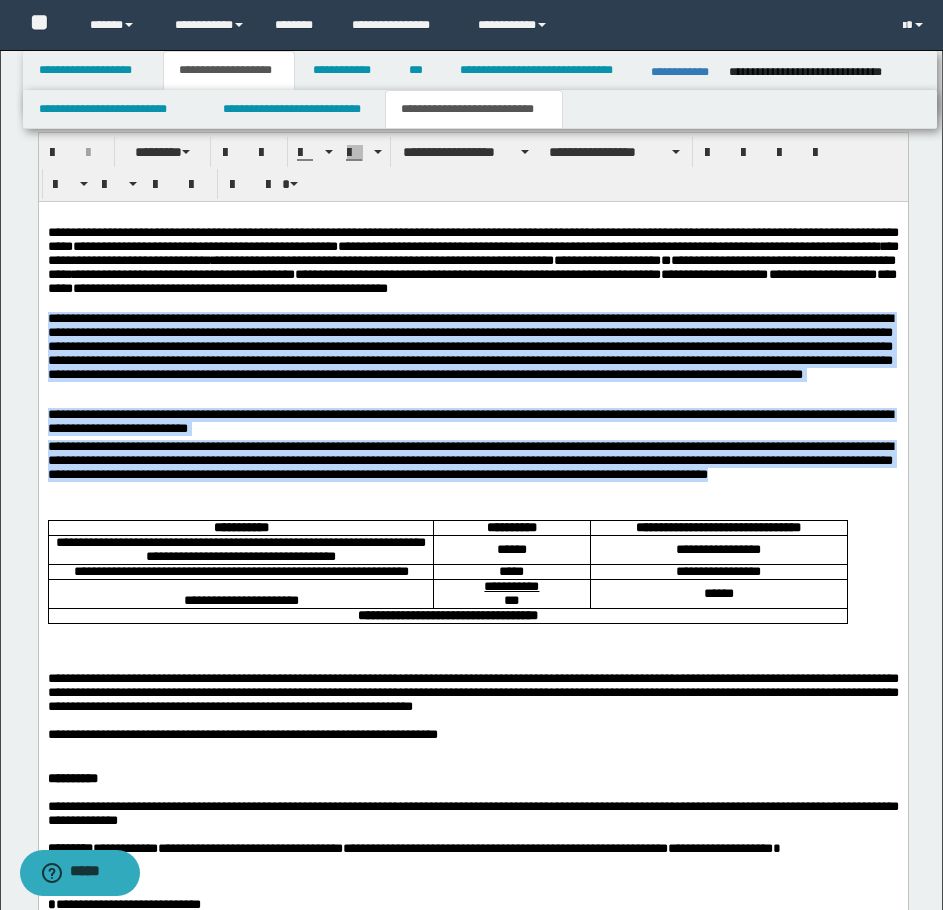 drag, startPoint x: 47, startPoint y: 342, endPoint x: 83, endPoint y: 524, distance: 185.52628 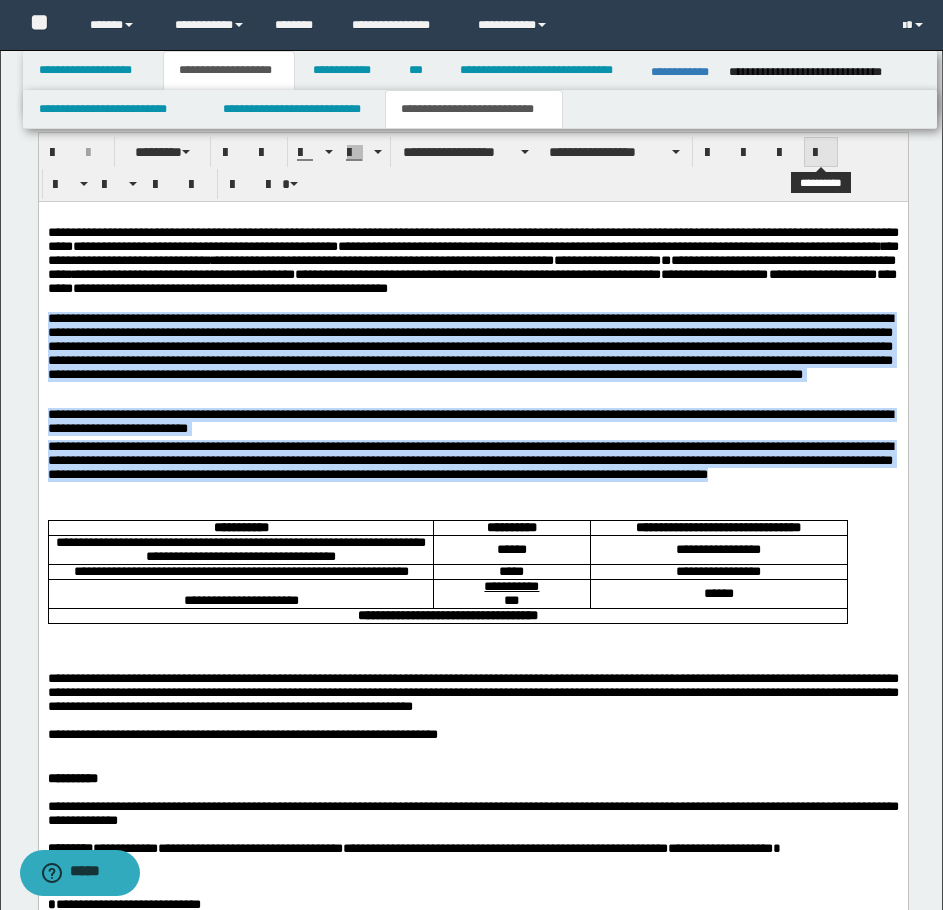 click at bounding box center (821, 153) 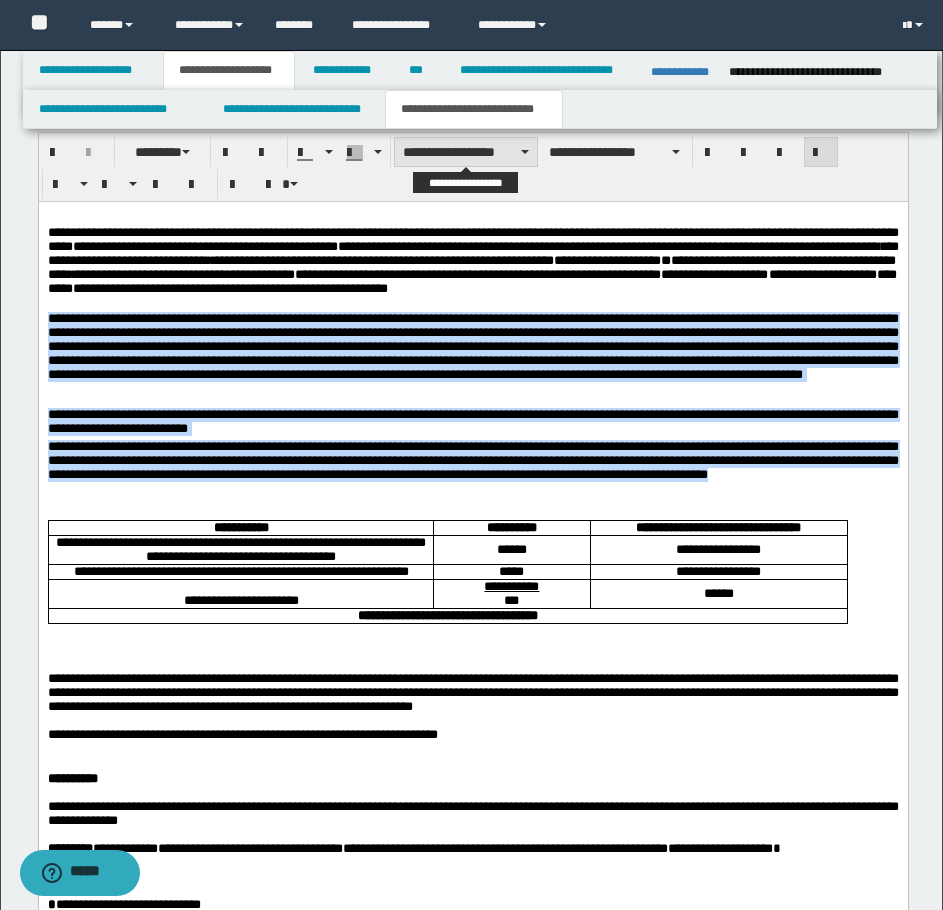 click on "**********" at bounding box center (466, 152) 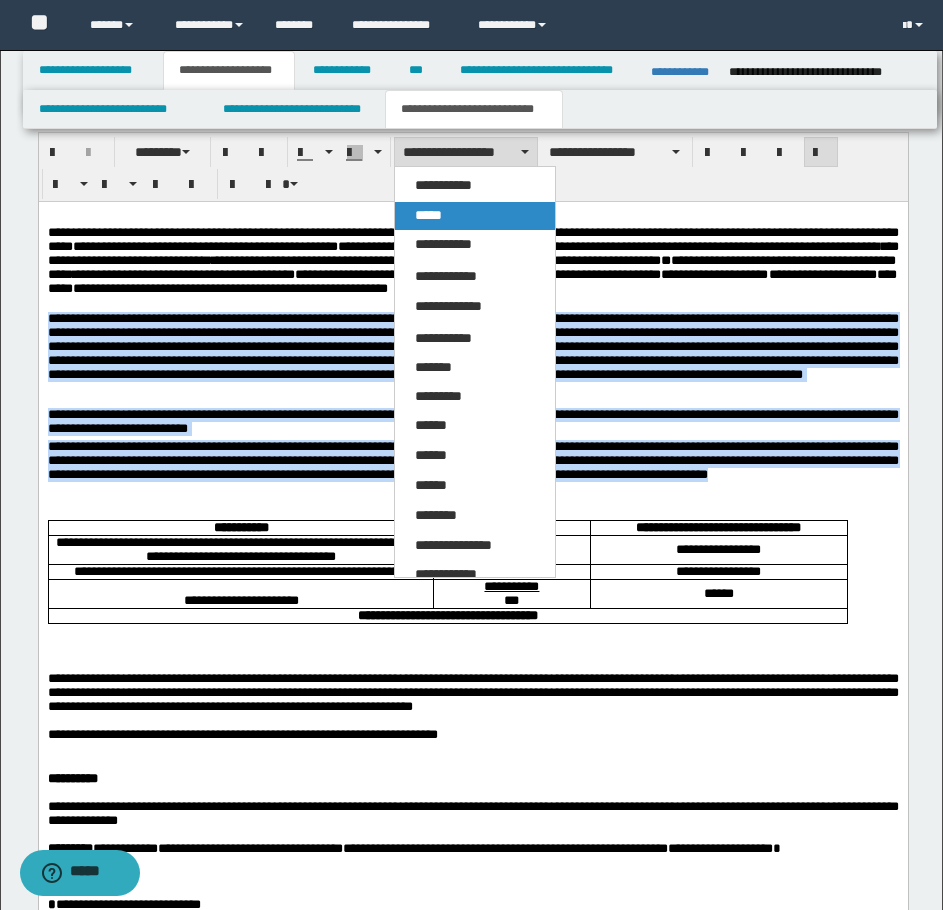click on "*****" at bounding box center (475, 216) 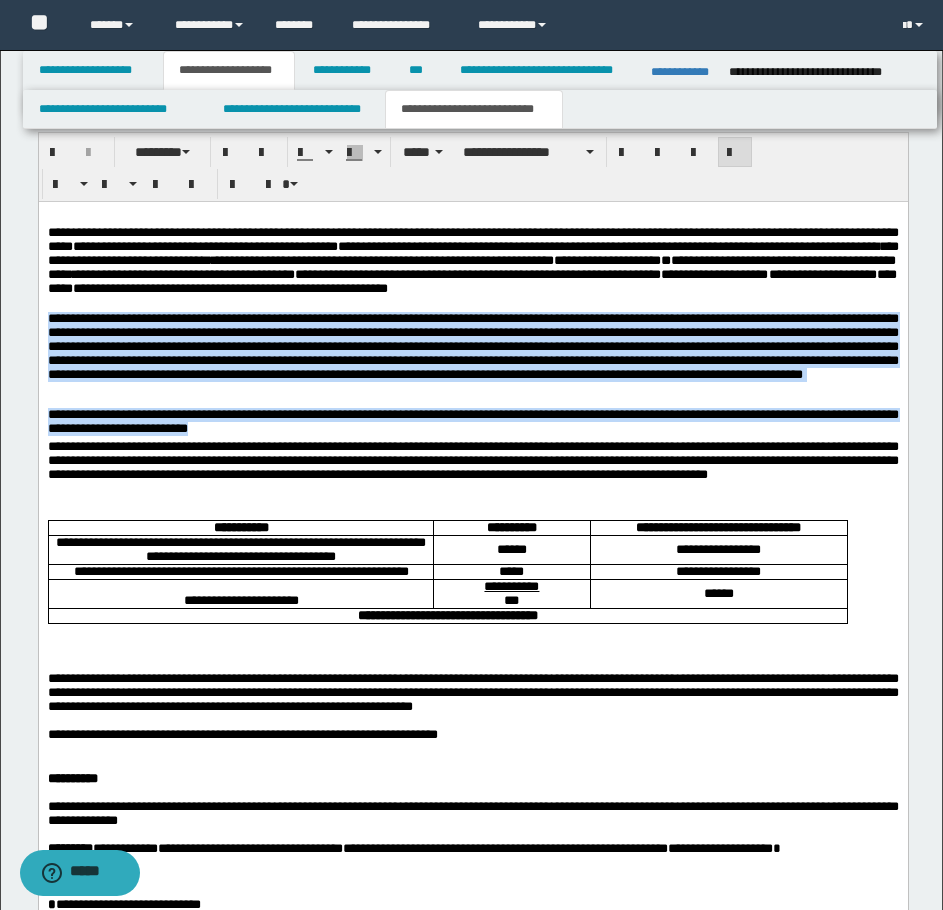 click on "**********" at bounding box center [472, 421] 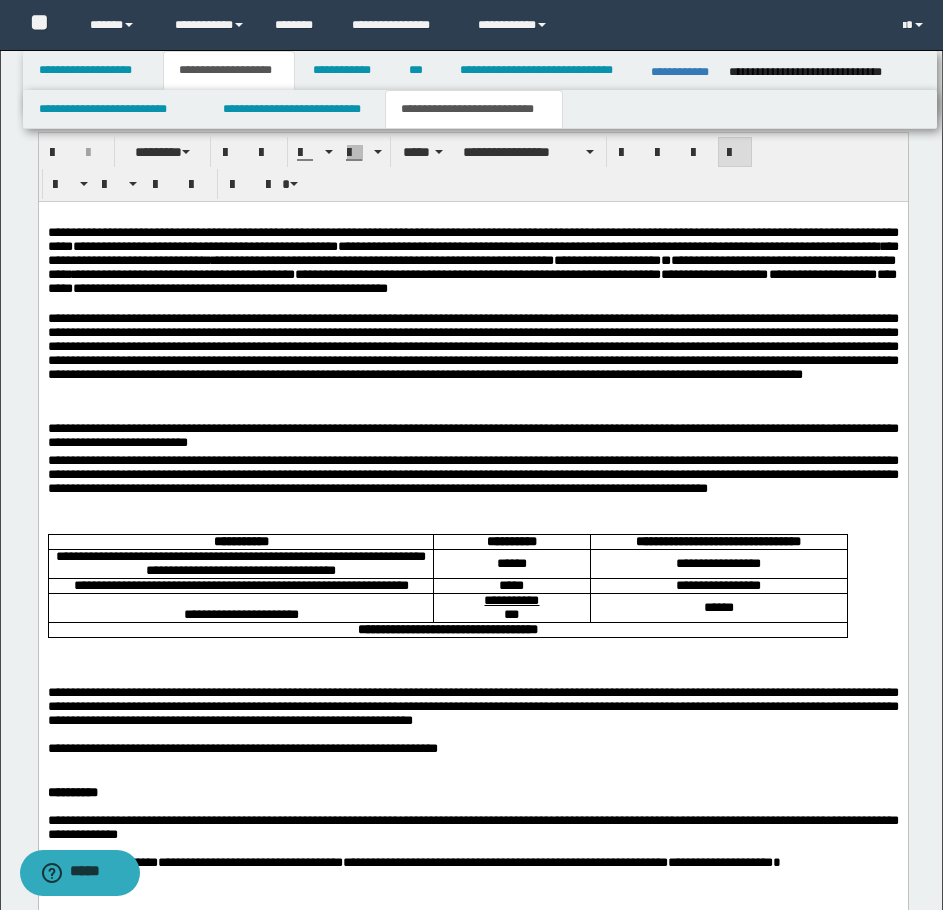 click on "**********" at bounding box center [472, 346] 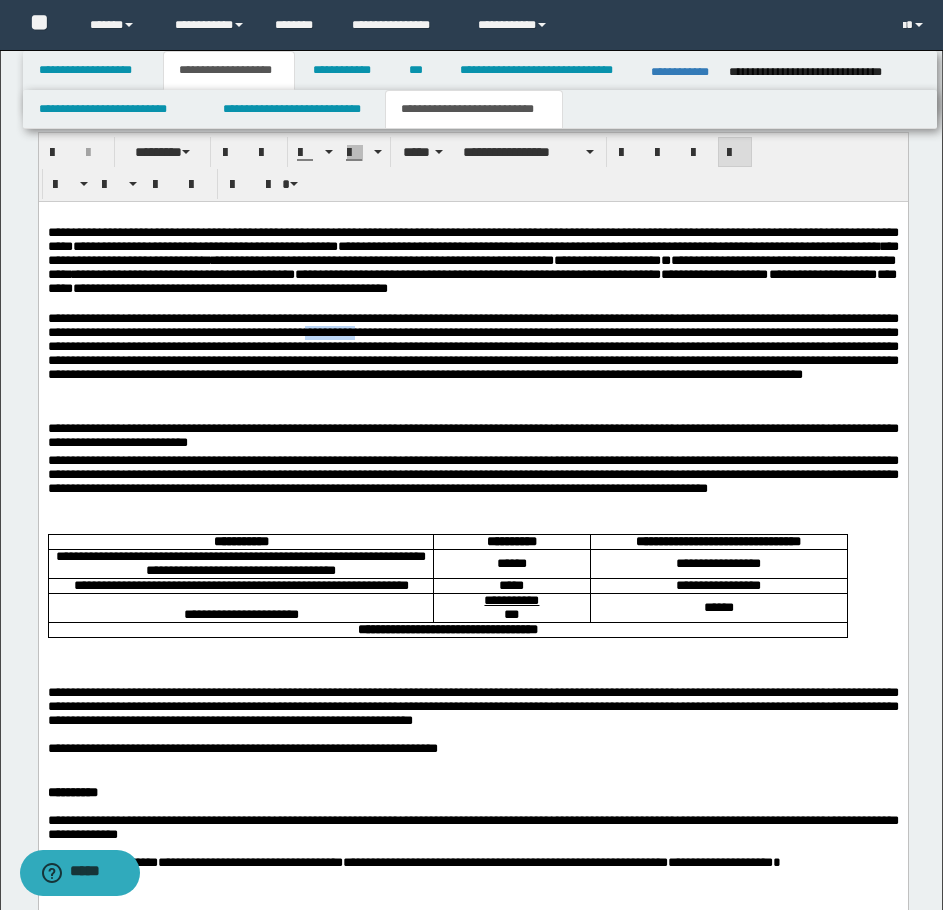 drag, startPoint x: 530, startPoint y: 362, endPoint x: 596, endPoint y: 357, distance: 66.189125 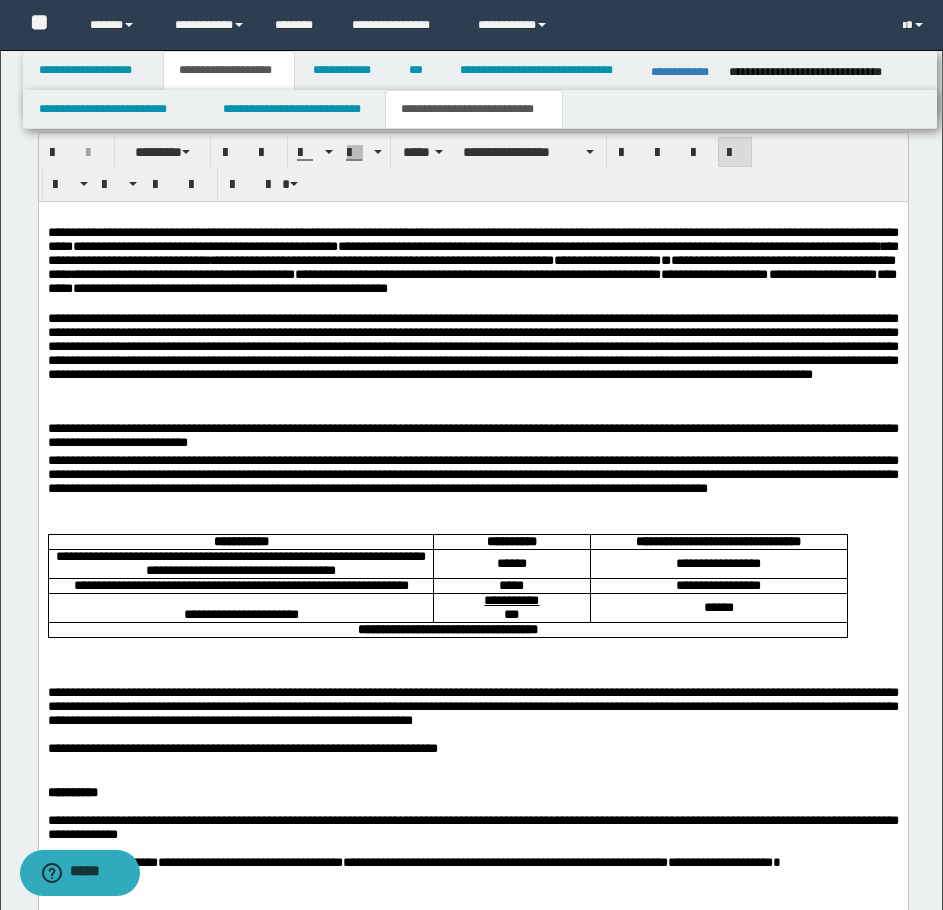 drag, startPoint x: 677, startPoint y: 362, endPoint x: 727, endPoint y: 372, distance: 50.990196 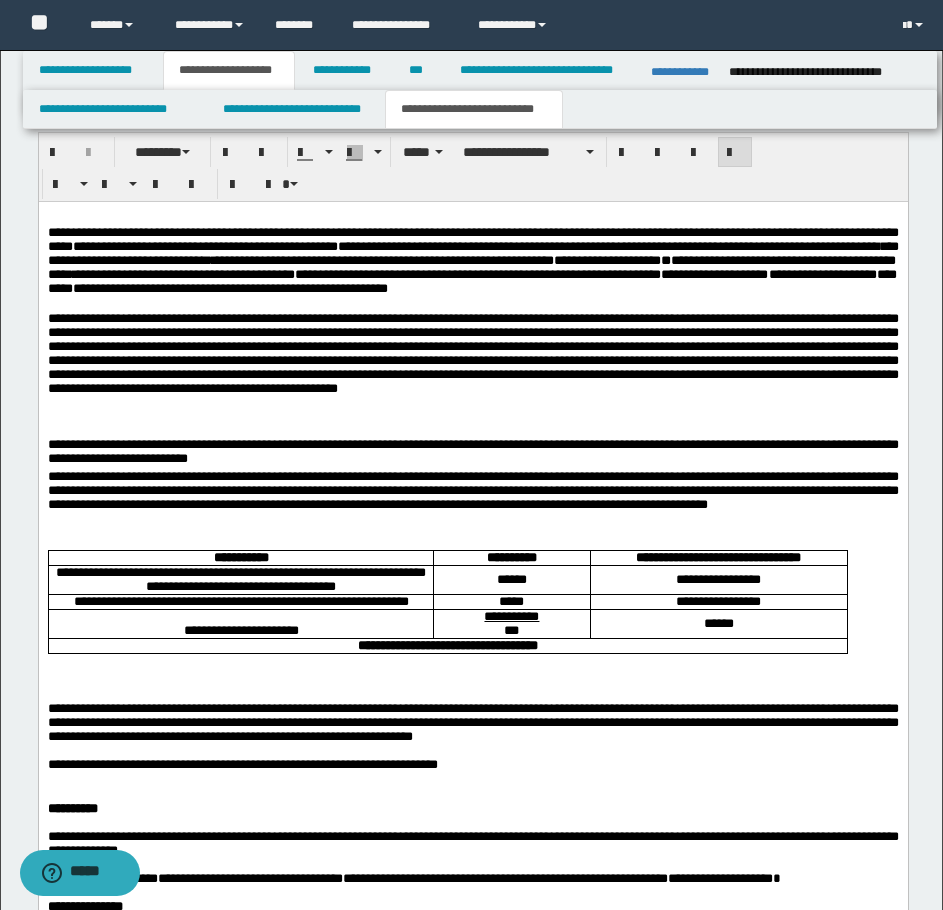 click on "**********" at bounding box center (472, 353) 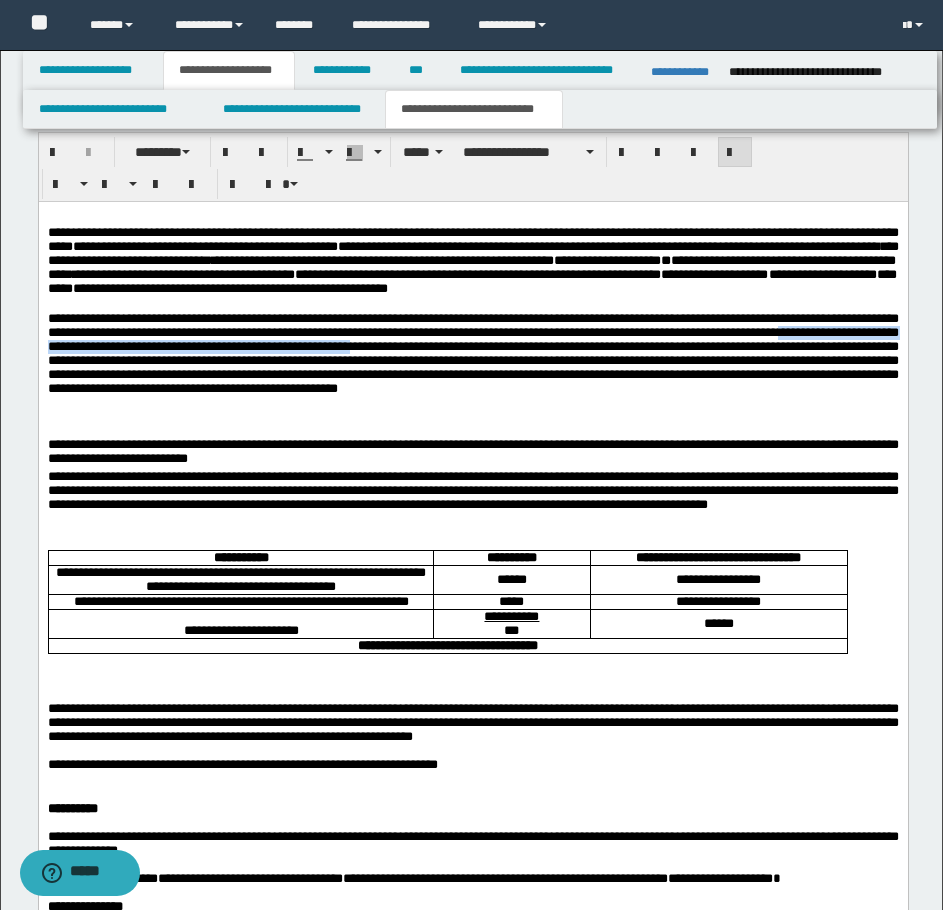 drag, startPoint x: 335, startPoint y: 376, endPoint x: 902, endPoint y: 380, distance: 567.0141 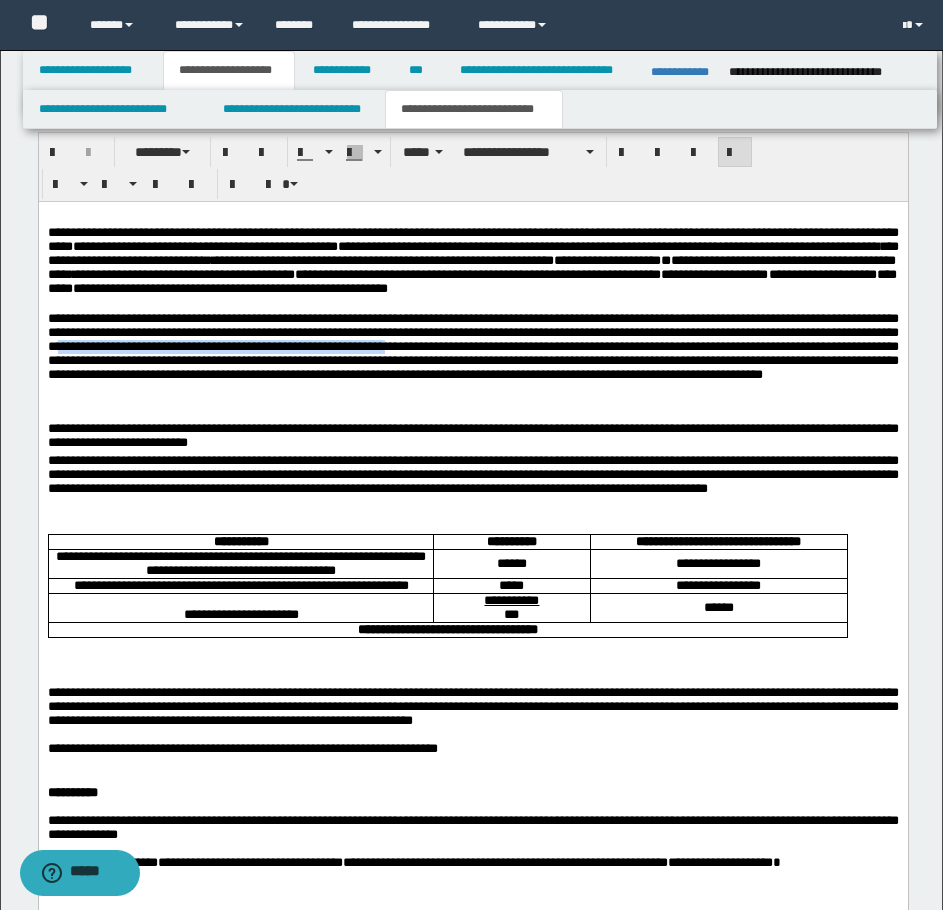 drag, startPoint x: 493, startPoint y: 378, endPoint x: 906, endPoint y: 376, distance: 413.00485 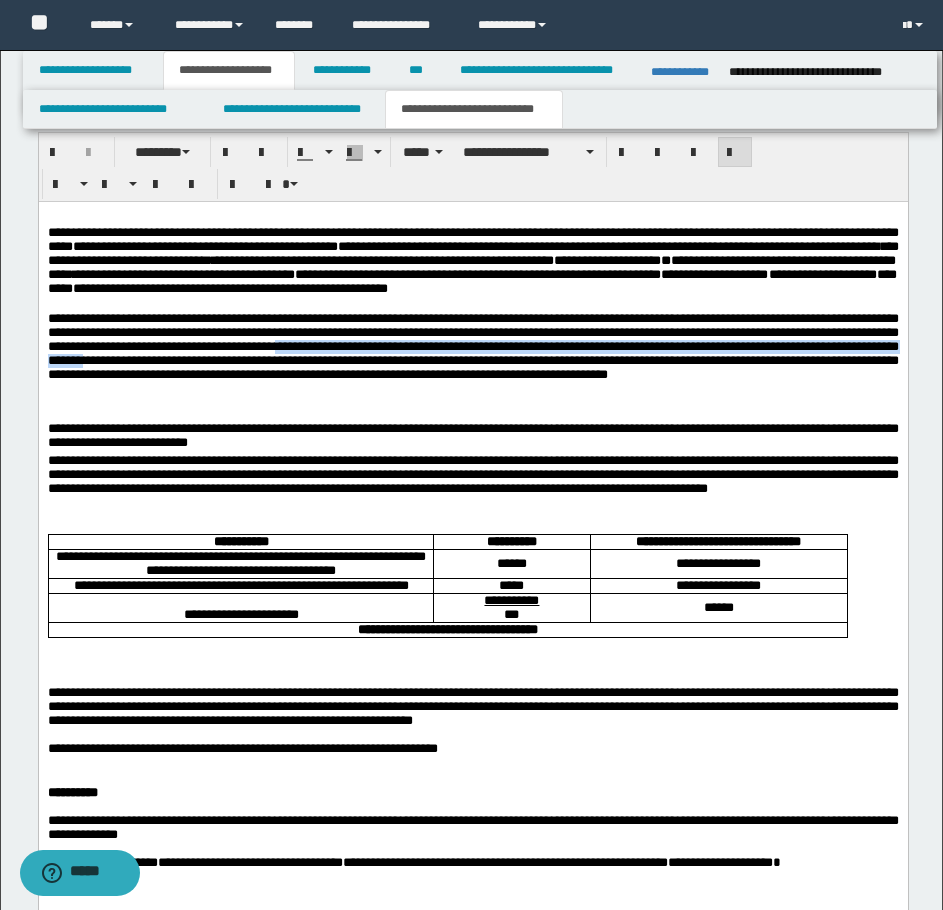 drag, startPoint x: 781, startPoint y: 377, endPoint x: 742, endPoint y: 393, distance: 42.154476 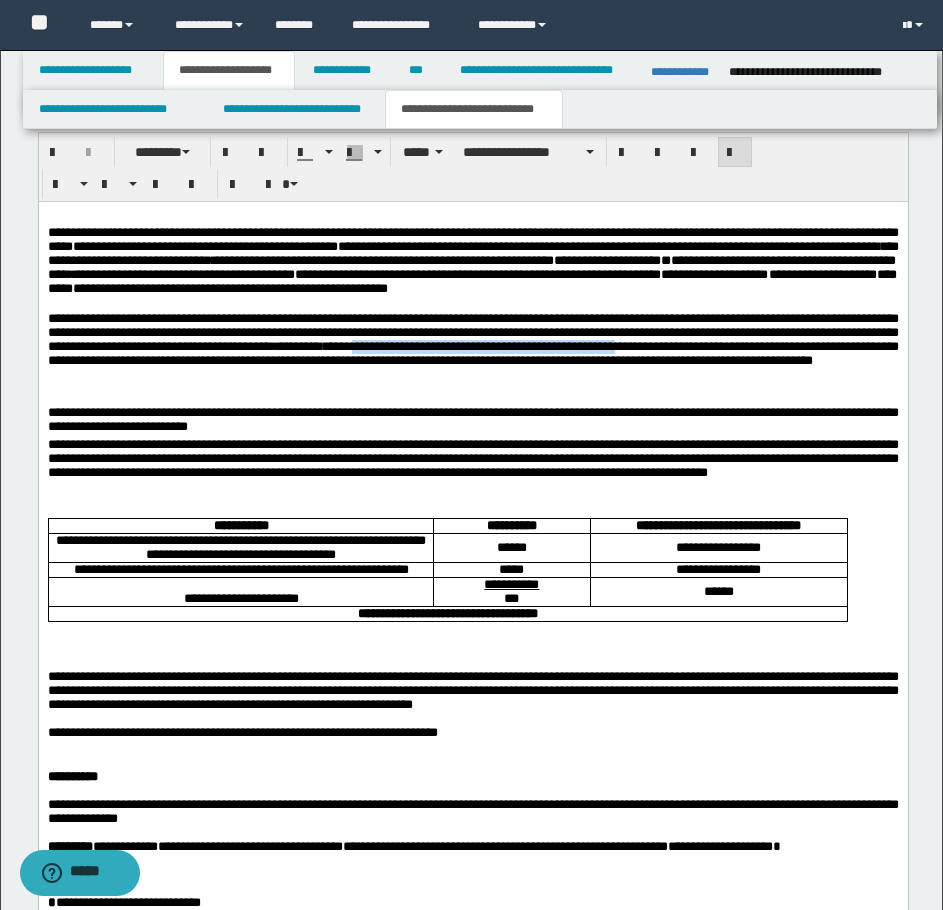 drag, startPoint x: 845, startPoint y: 380, endPoint x: 296, endPoint y: 394, distance: 549.17847 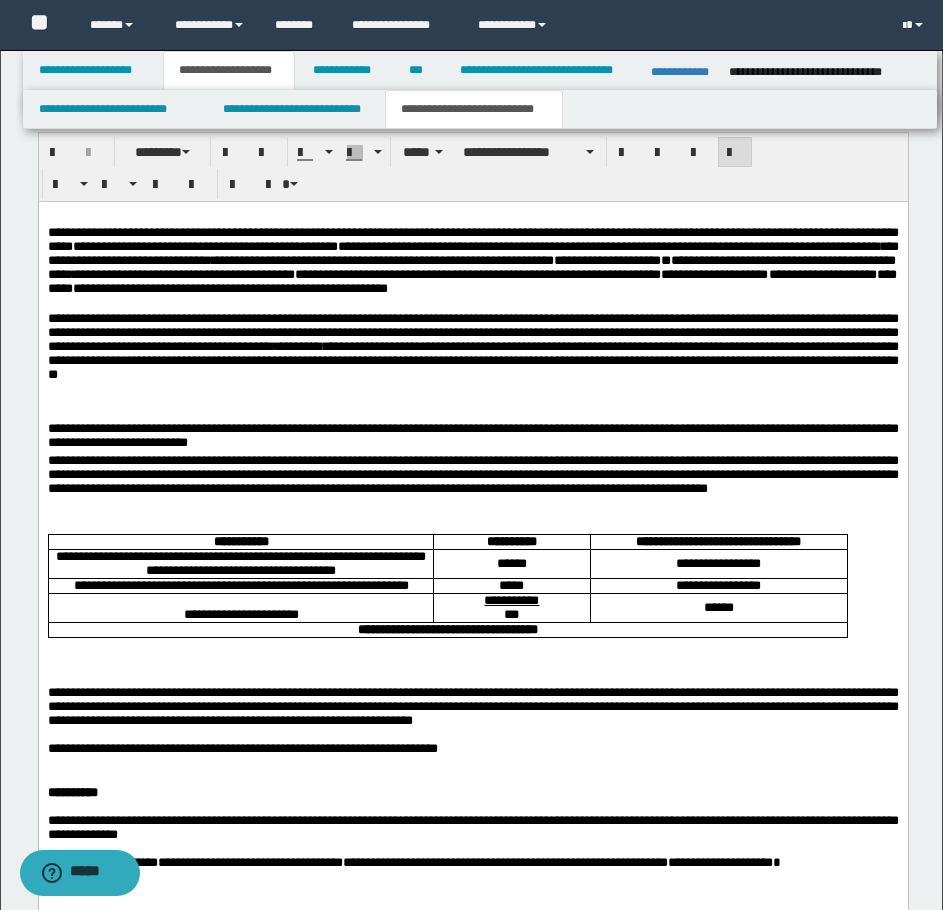 click on "**********" at bounding box center (472, 346) 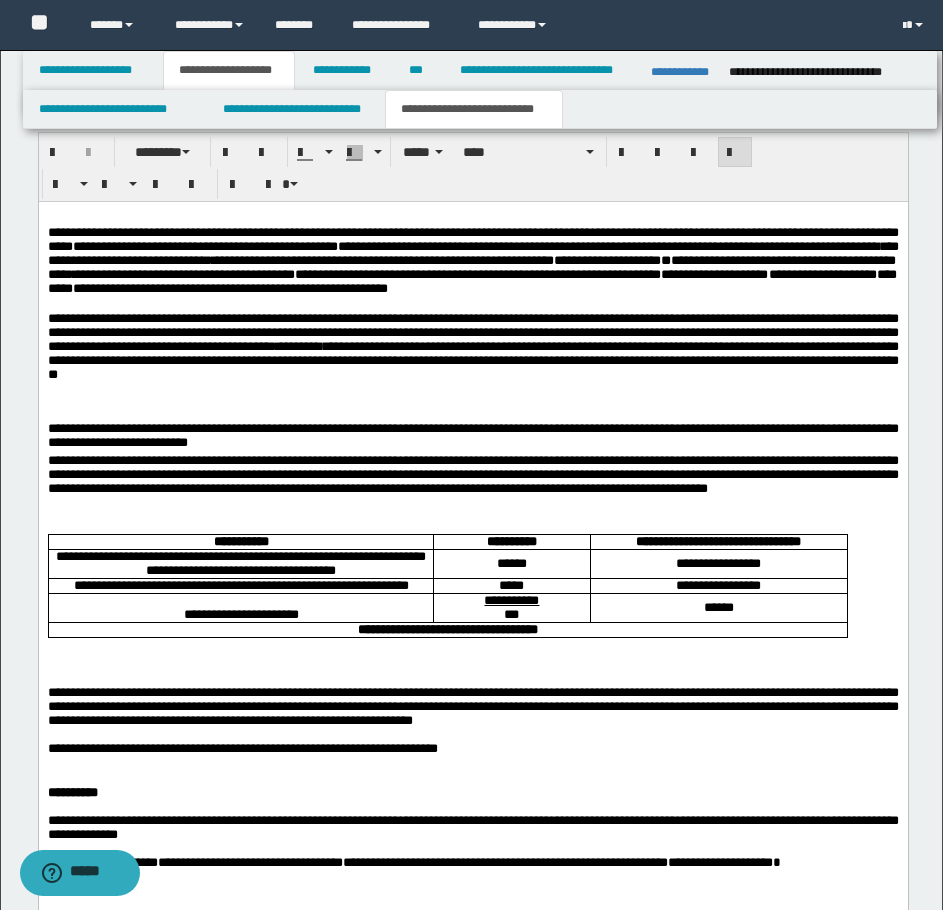 click on "**********" at bounding box center (472, 706) 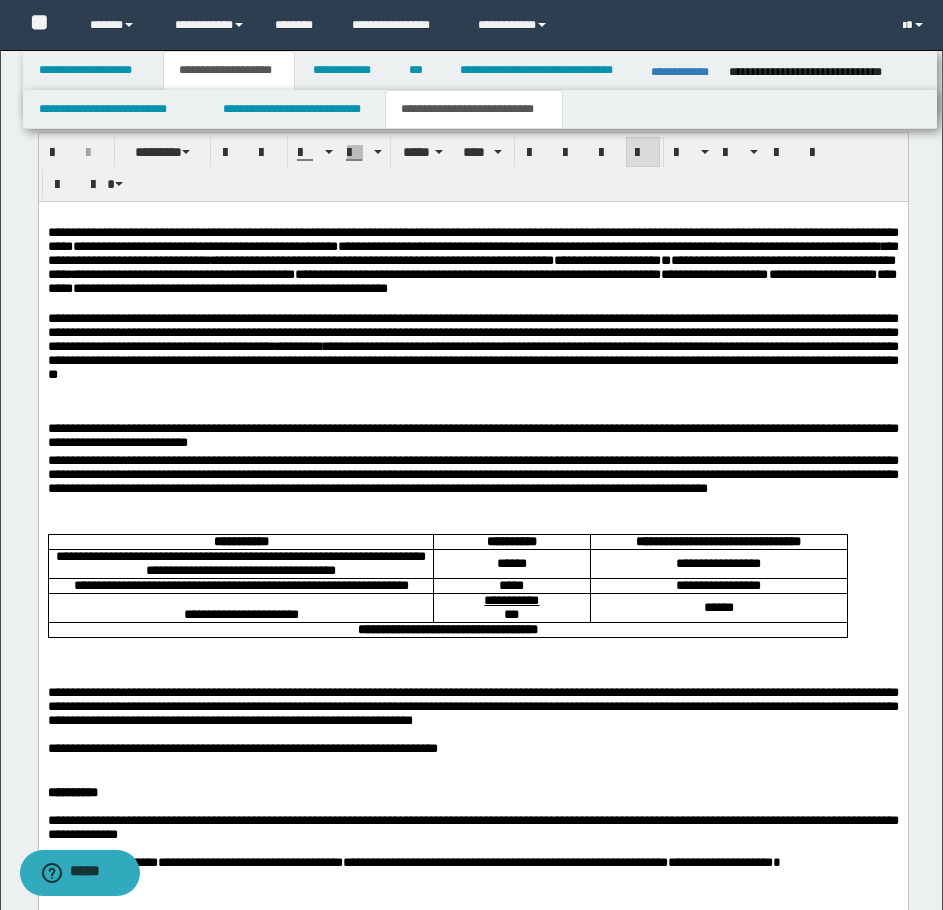 click on "**********" at bounding box center (472, 346) 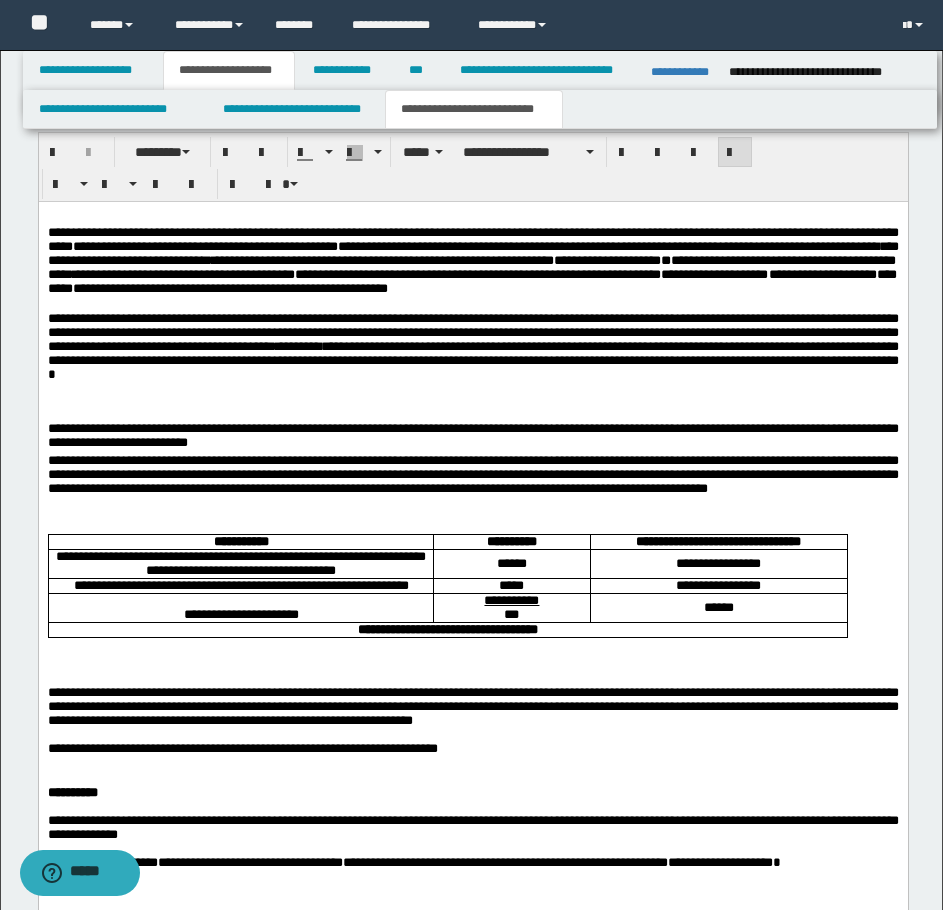 click on "**********" at bounding box center [472, 346] 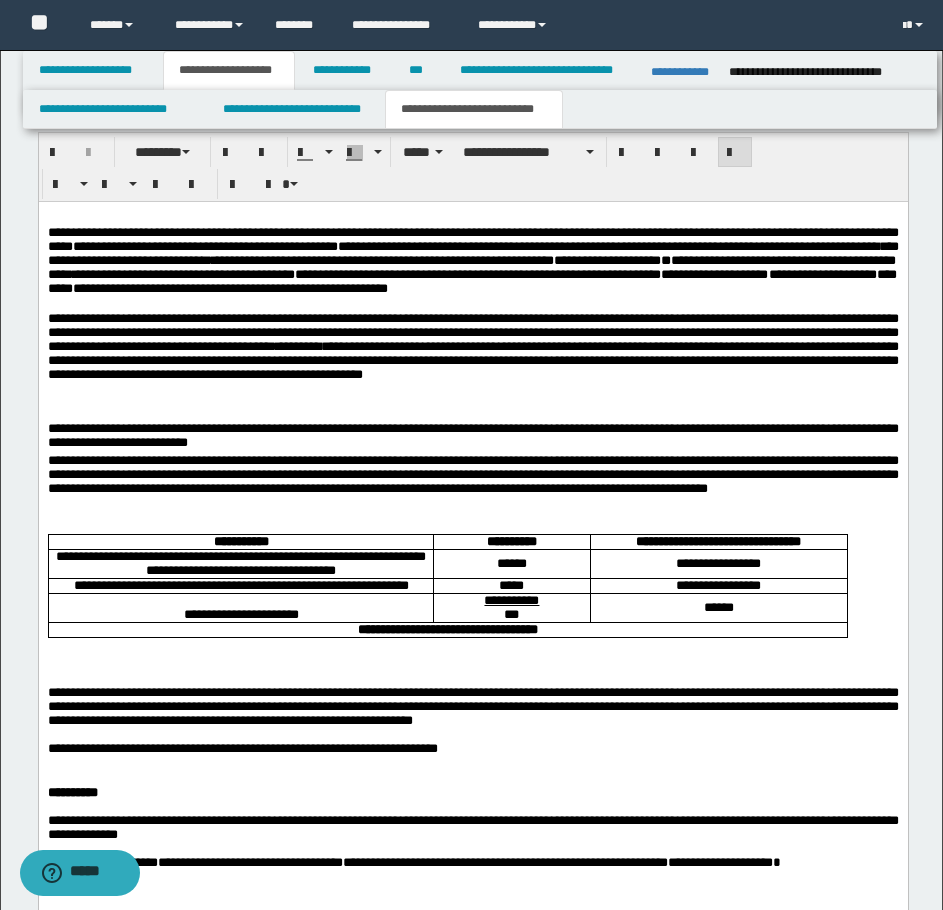 click on "**********" at bounding box center [472, 346] 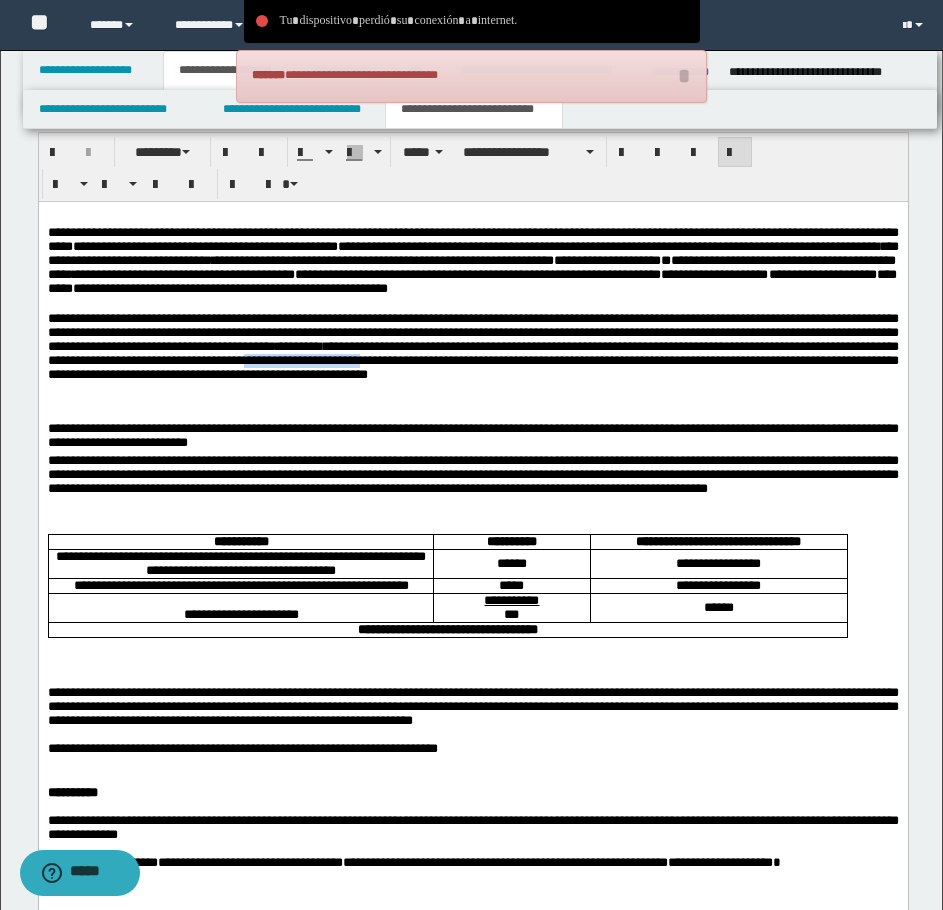 drag, startPoint x: 74, startPoint y: 407, endPoint x: 210, endPoint y: 408, distance: 136.00368 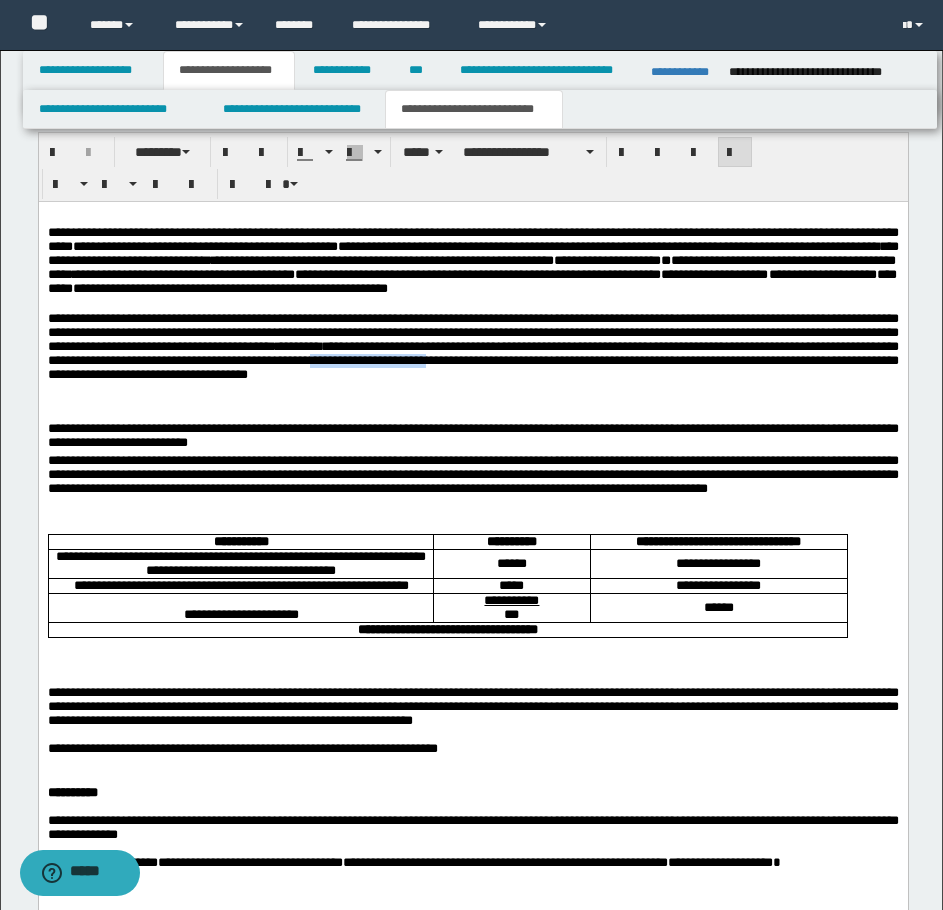 drag, startPoint x: 169, startPoint y: 409, endPoint x: 322, endPoint y: 410, distance: 153.00327 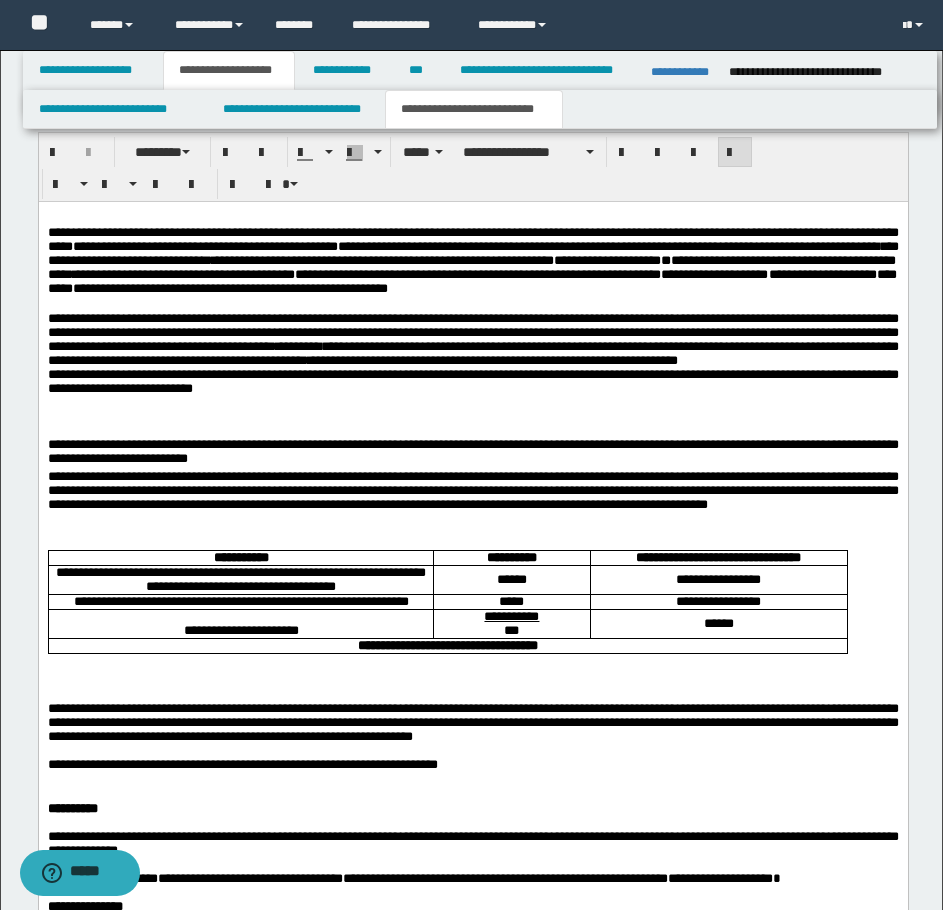 click on "**********" at bounding box center (472, 353) 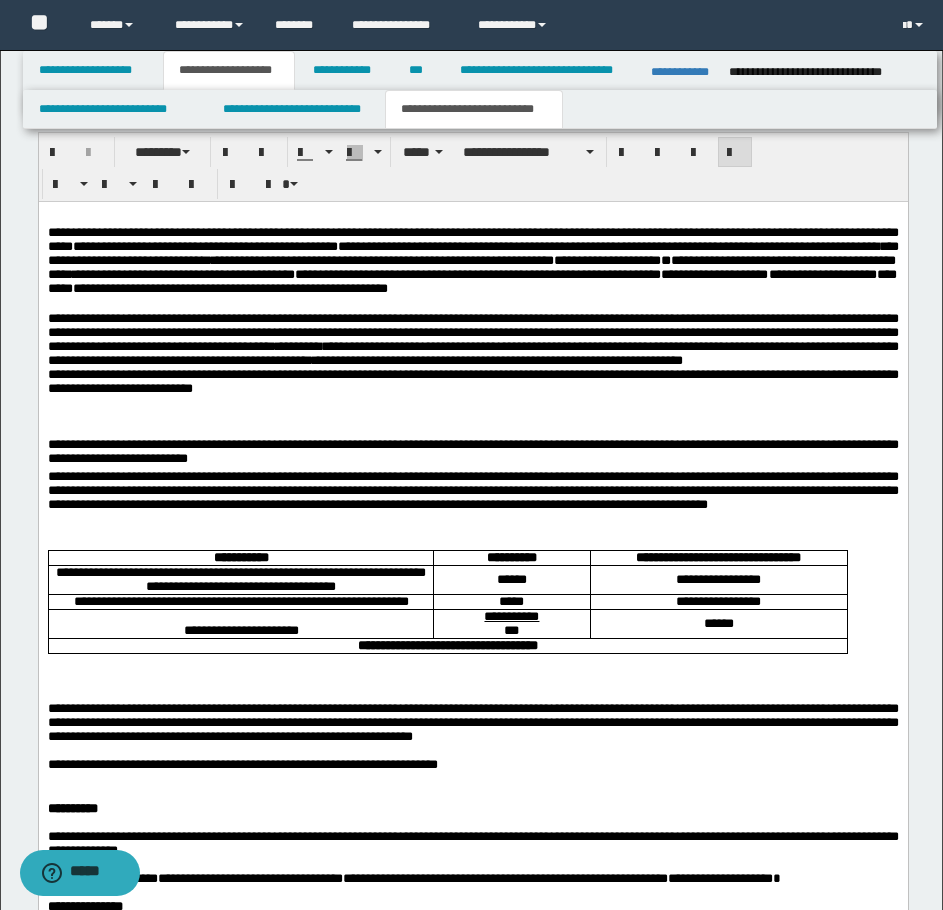 click on "**********" at bounding box center [472, 368] 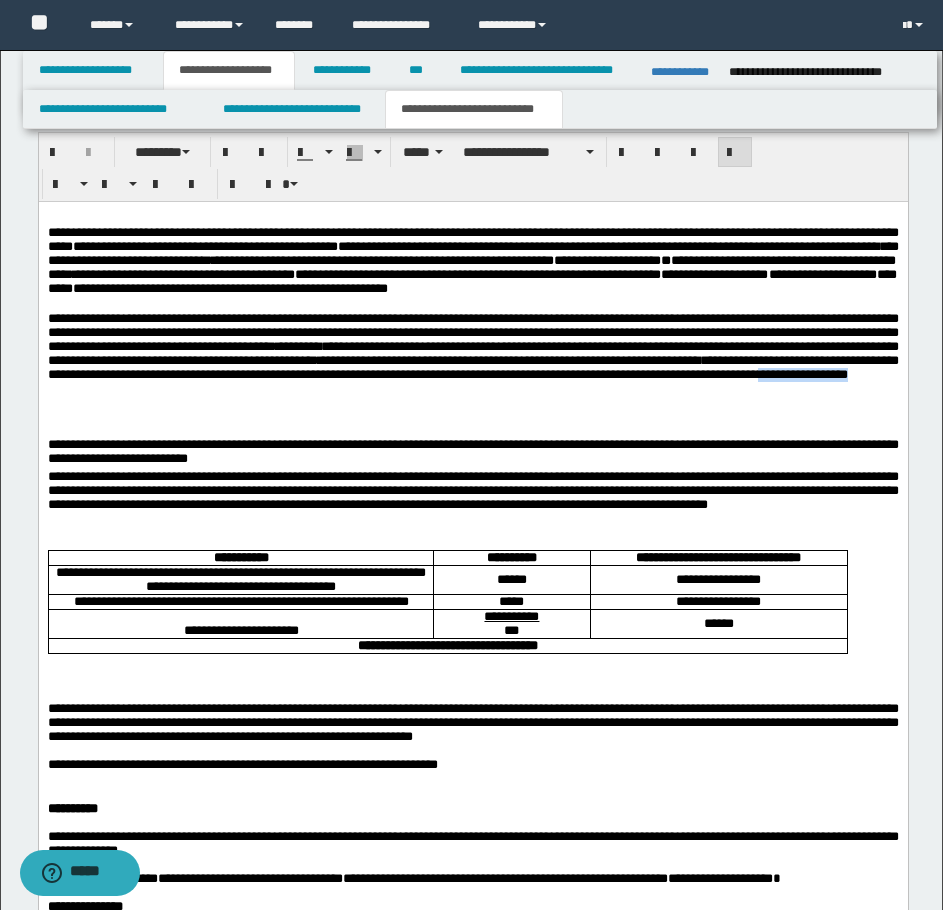 drag, startPoint x: 883, startPoint y: 428, endPoint x: 884, endPoint y: 439, distance: 11.045361 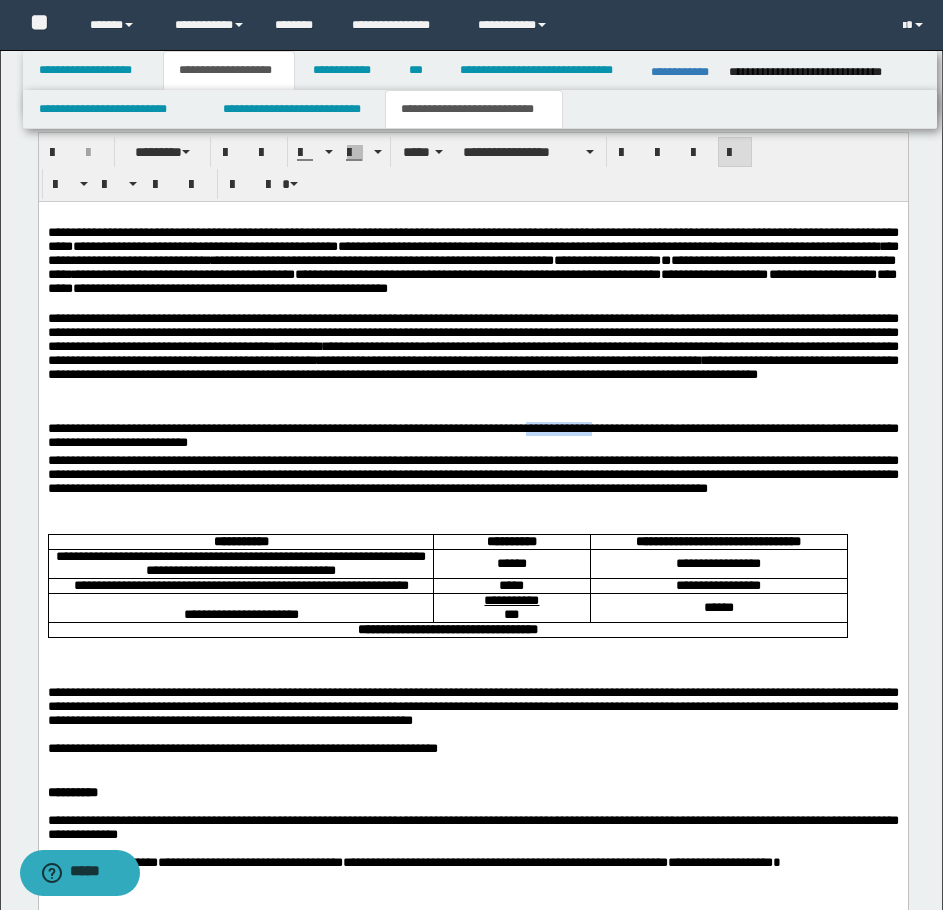 drag, startPoint x: 638, startPoint y: 458, endPoint x: 743, endPoint y: 450, distance: 105.30432 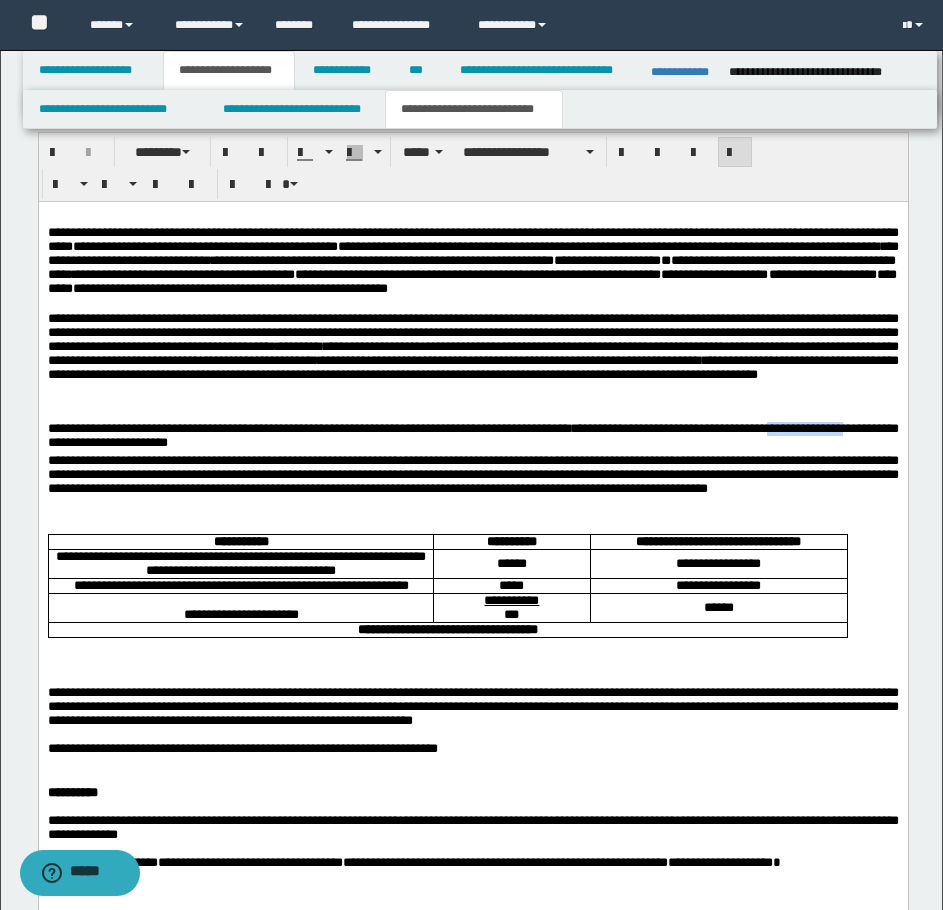 drag, startPoint x: 65, startPoint y: 469, endPoint x: 159, endPoint y: 470, distance: 94.00532 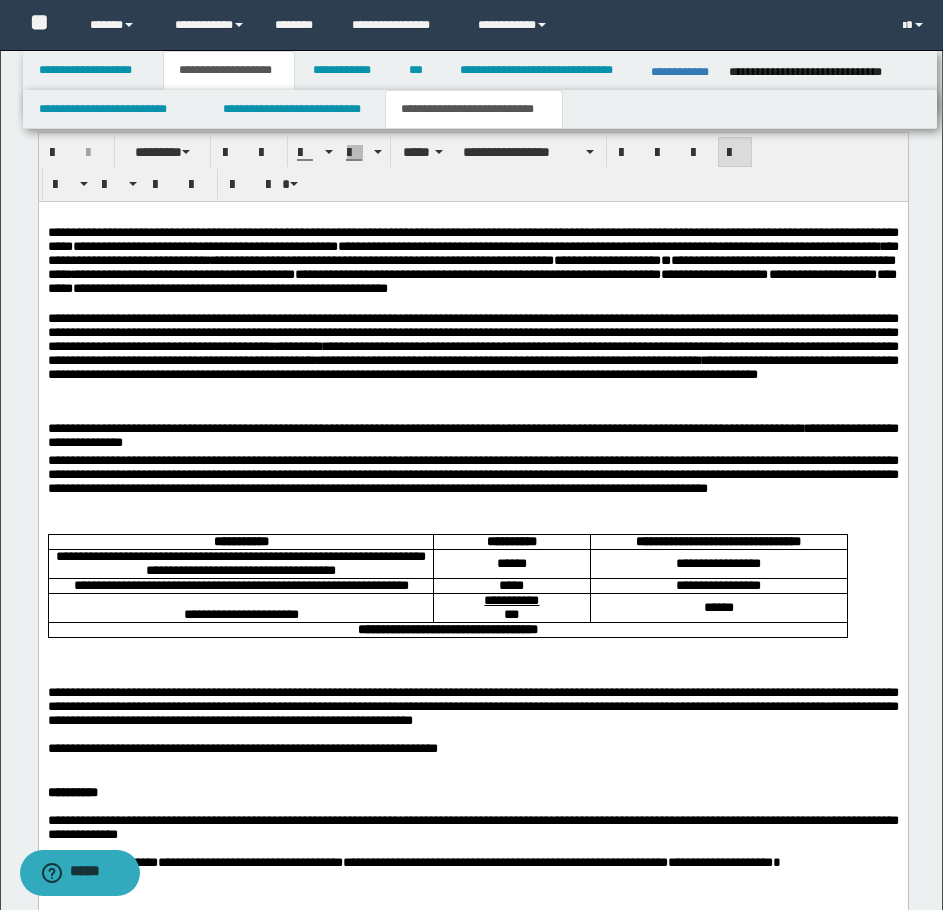 click on "**********" at bounding box center [472, 438] 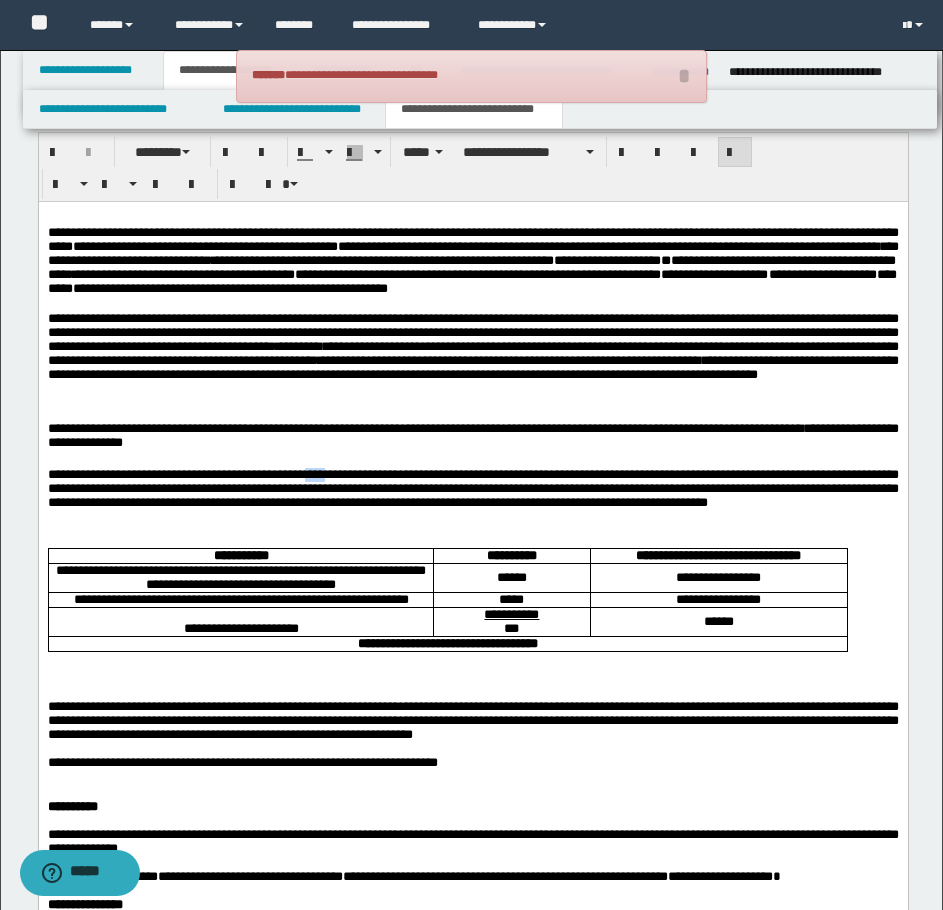drag, startPoint x: 380, startPoint y: 505, endPoint x: 404, endPoint y: 503, distance: 24.083189 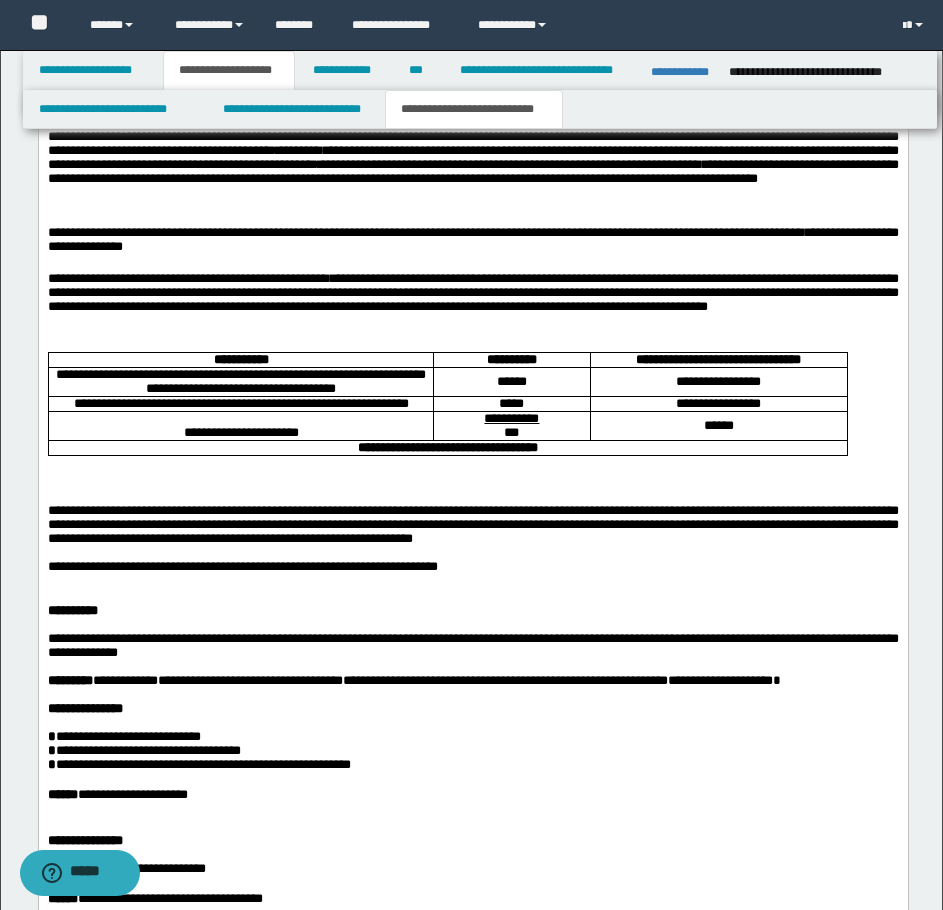 scroll, scrollTop: 1700, scrollLeft: 0, axis: vertical 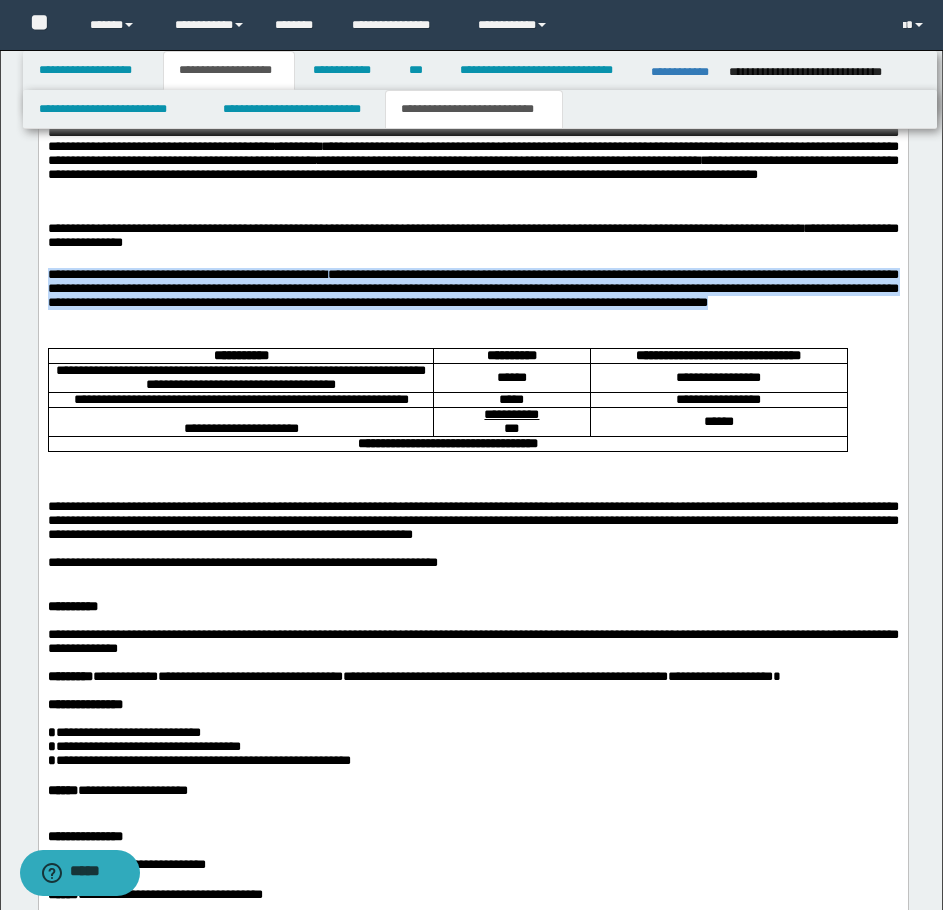 drag, startPoint x: 48, startPoint y: 304, endPoint x: 408, endPoint y: 350, distance: 362.927 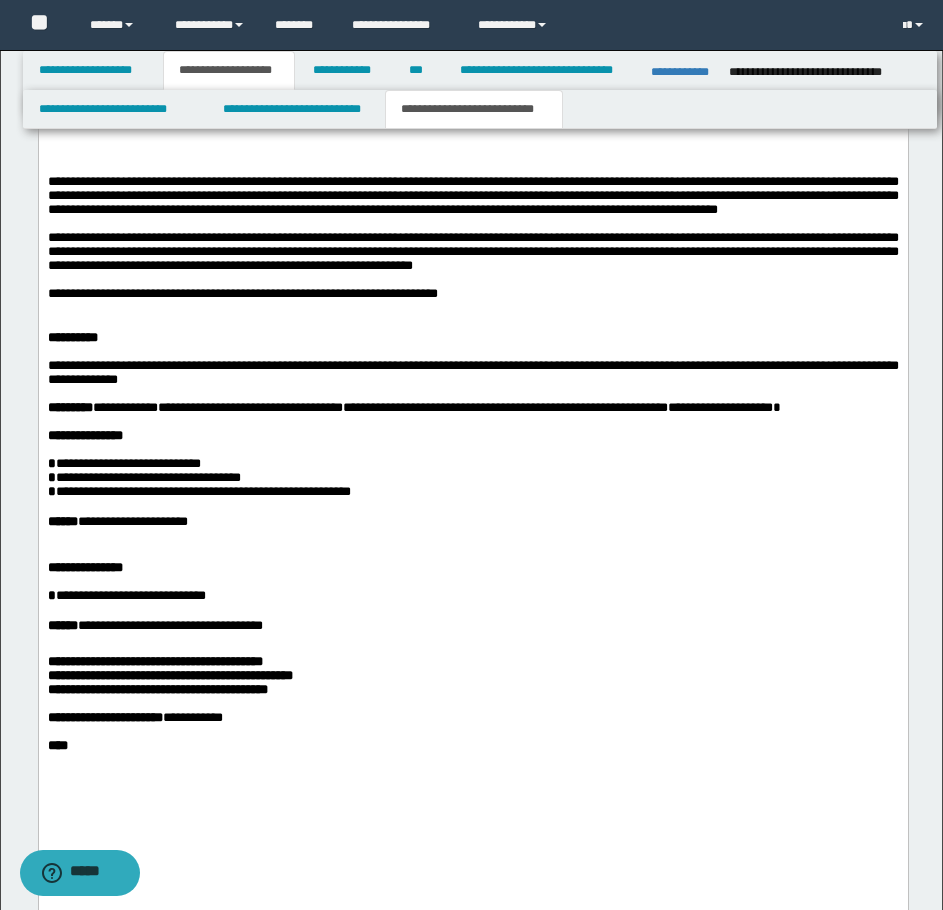 scroll, scrollTop: 2000, scrollLeft: 0, axis: vertical 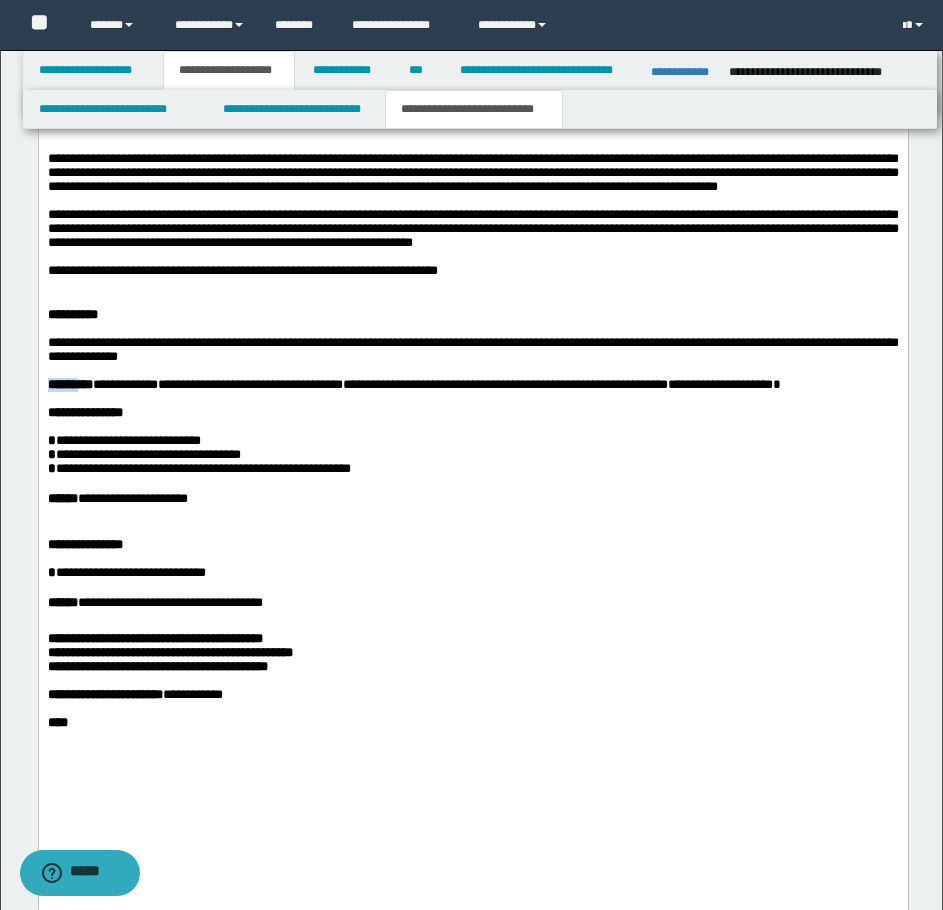 drag, startPoint x: 99, startPoint y: 484, endPoint x: 26, endPoint y: 481, distance: 73.061615 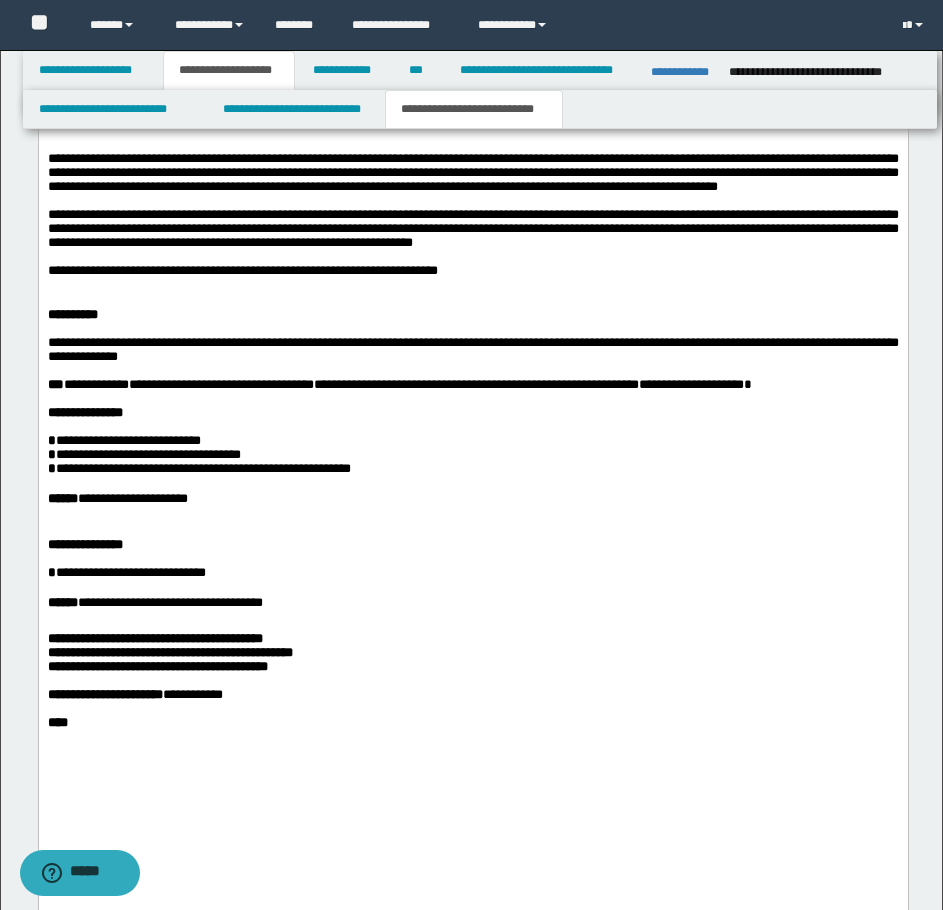 click on "***" at bounding box center (55, 385) 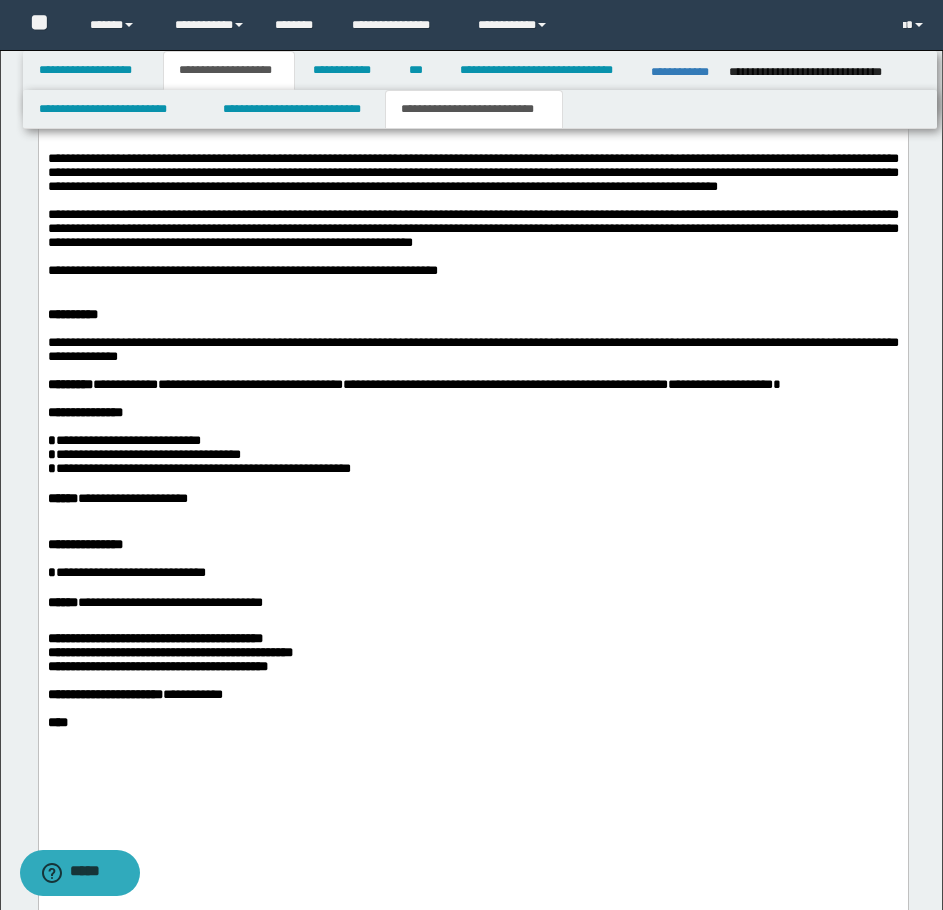 scroll, scrollTop: 2100, scrollLeft: 0, axis: vertical 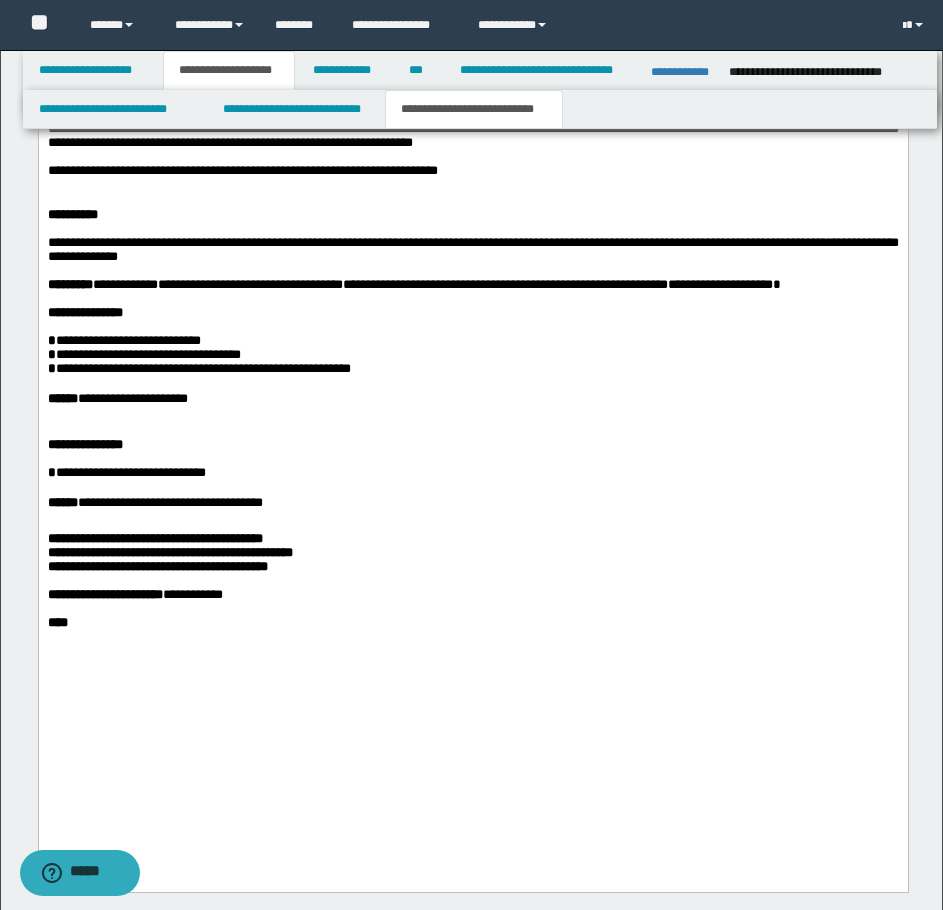 drag, startPoint x: 236, startPoint y: 679, endPoint x: 259, endPoint y: 677, distance: 23.086792 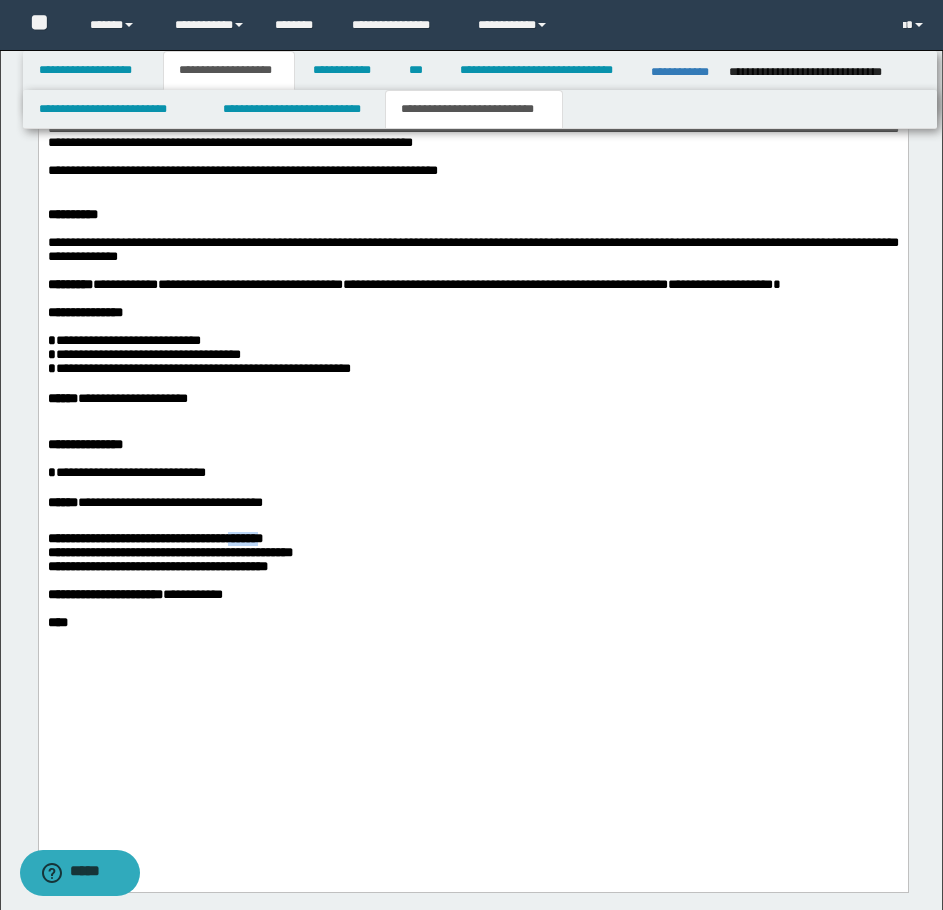 drag, startPoint x: 261, startPoint y: 677, endPoint x: 231, endPoint y: 677, distance: 30 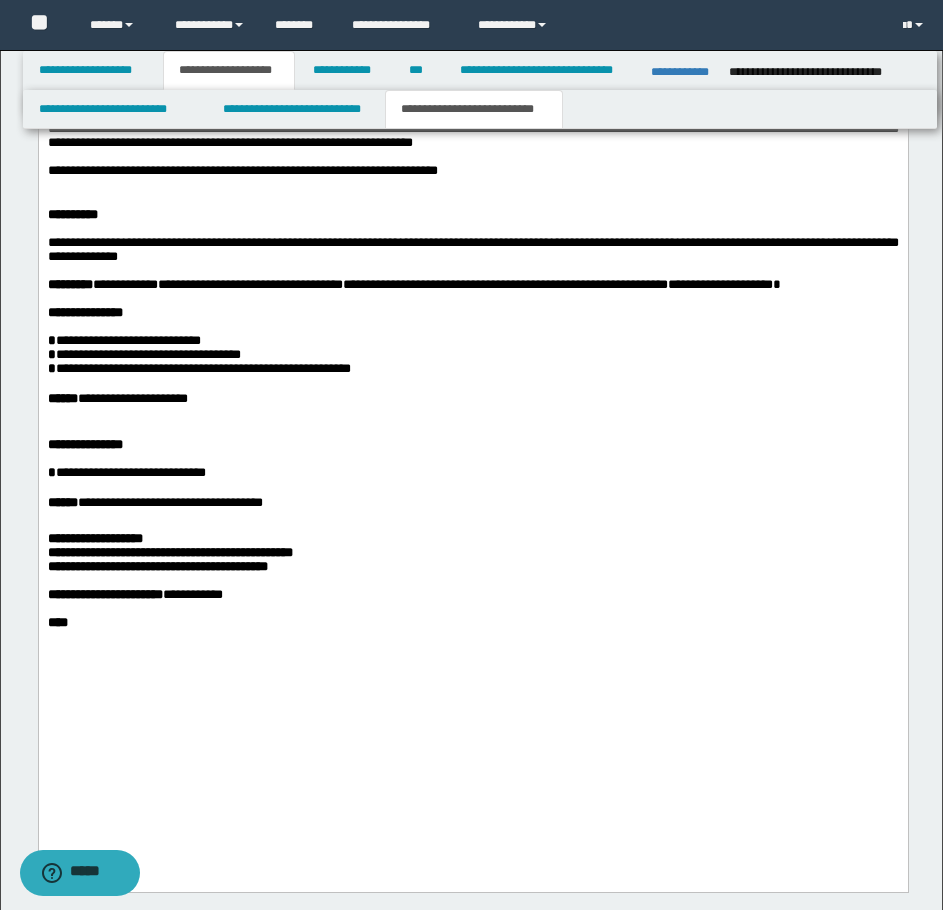 click on "**********" at bounding box center [169, 553] 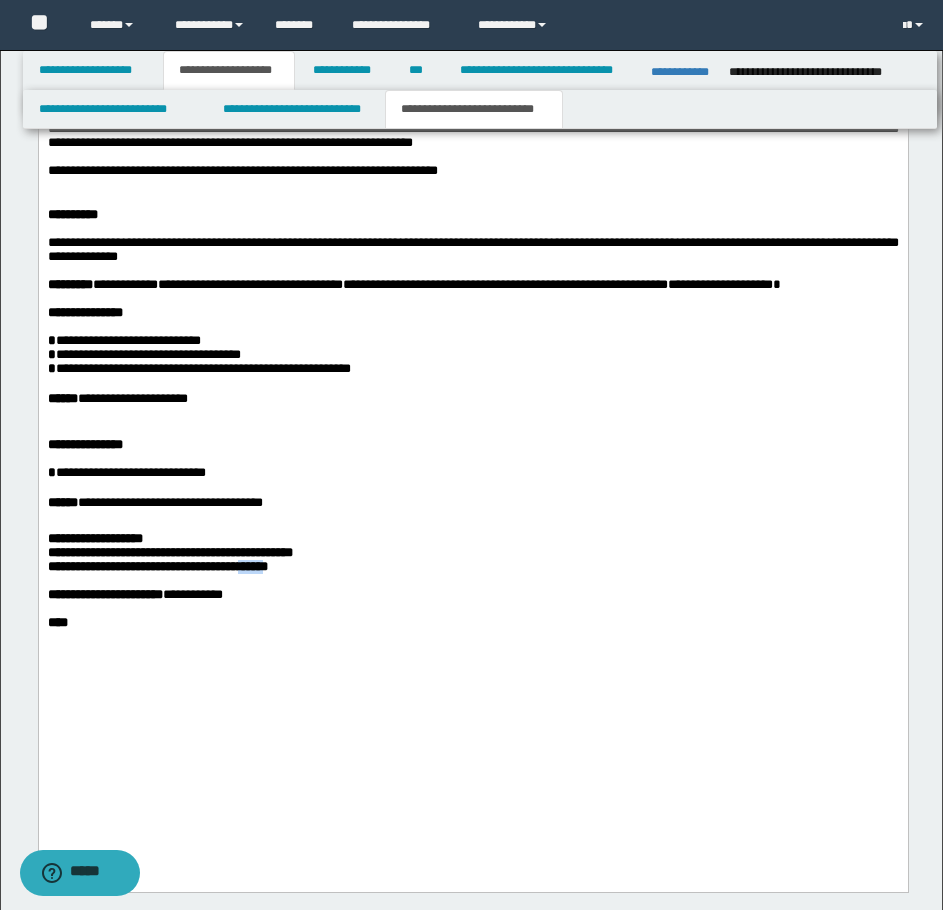 drag, startPoint x: 230, startPoint y: 713, endPoint x: 260, endPoint y: 711, distance: 30.066593 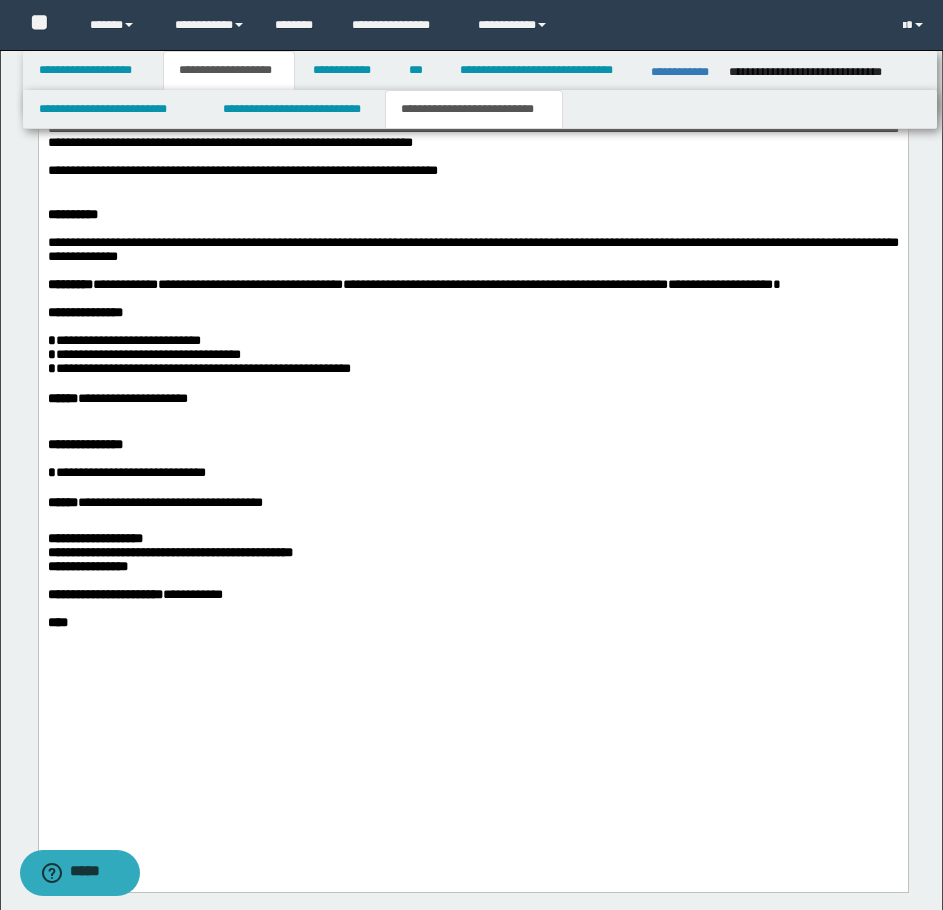 click on "**********" at bounding box center (94, 539) 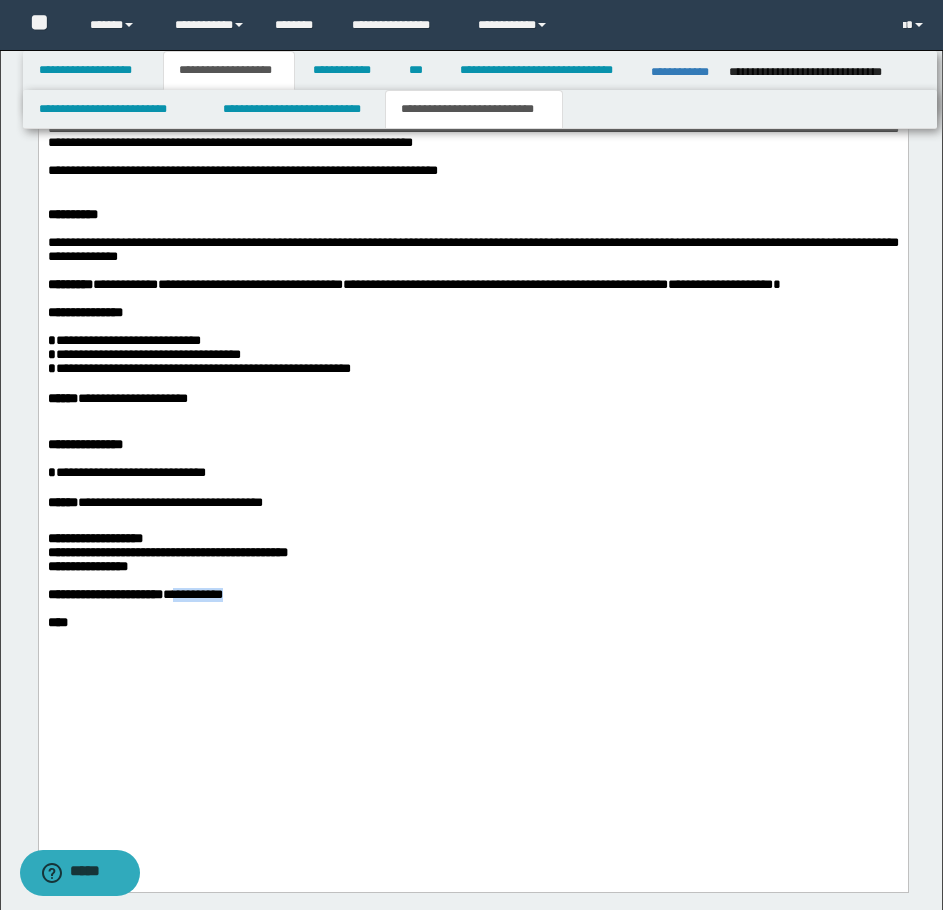 drag, startPoint x: 212, startPoint y: 744, endPoint x: 307, endPoint y: 740, distance: 95.084175 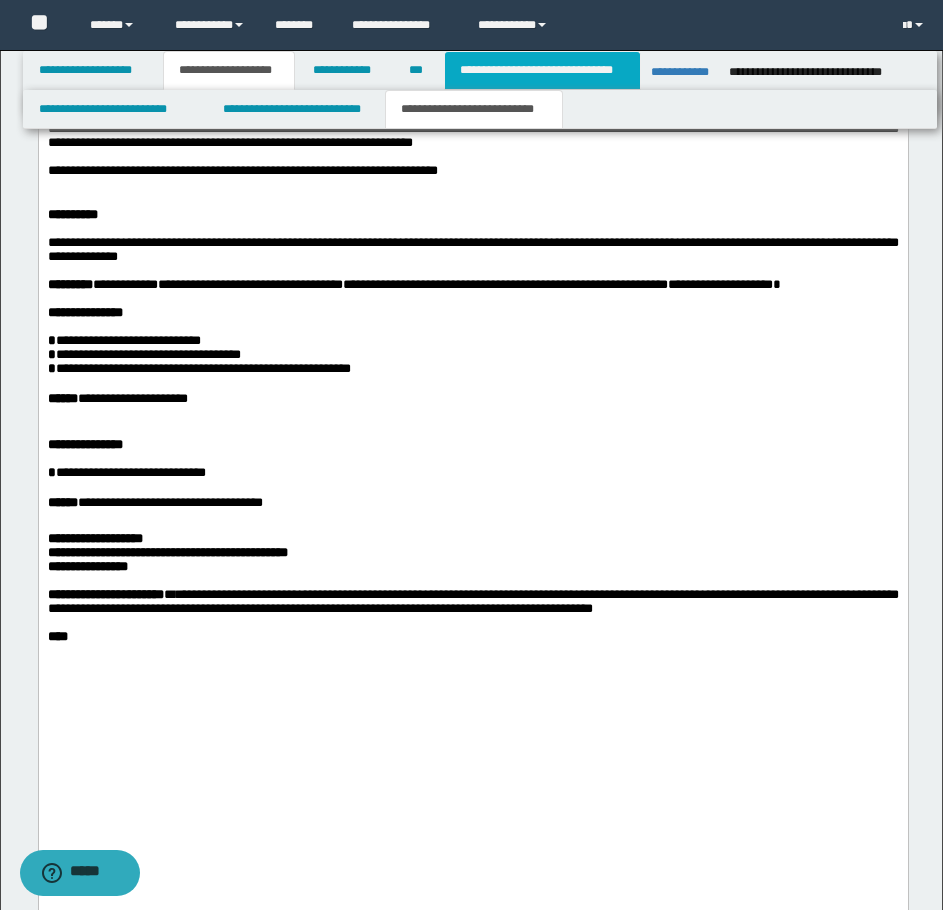 click on "**********" at bounding box center [542, 70] 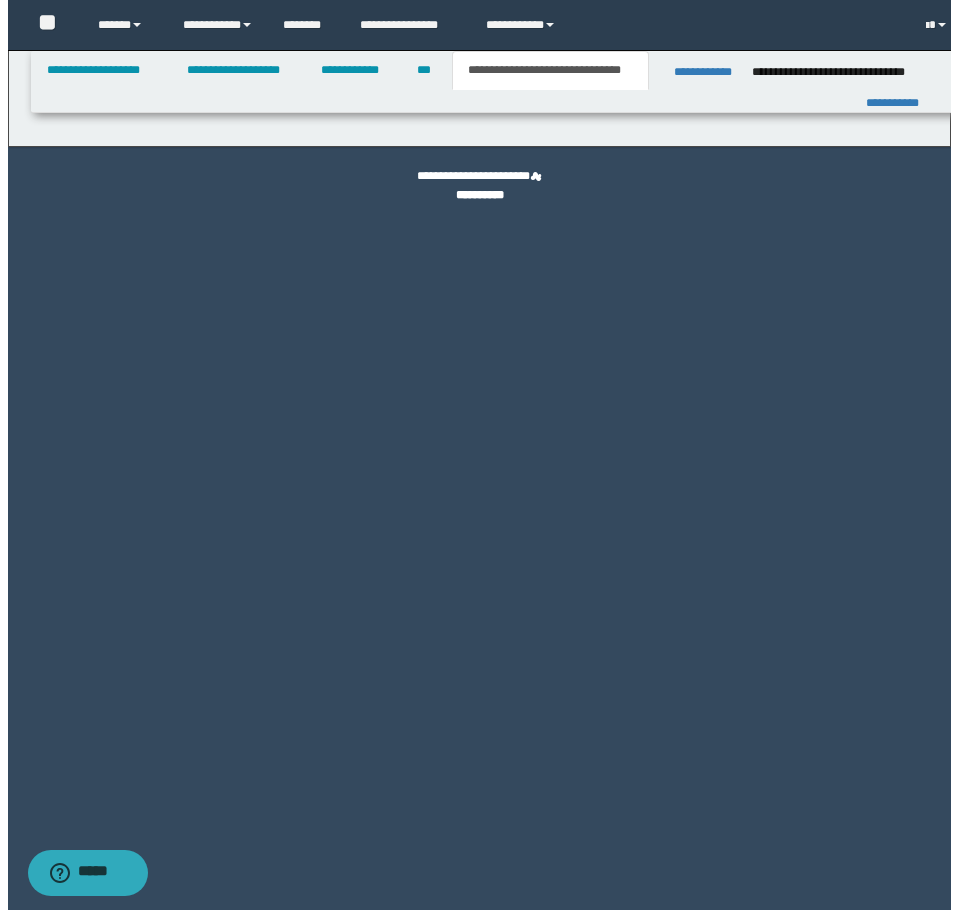 scroll, scrollTop: 0, scrollLeft: 0, axis: both 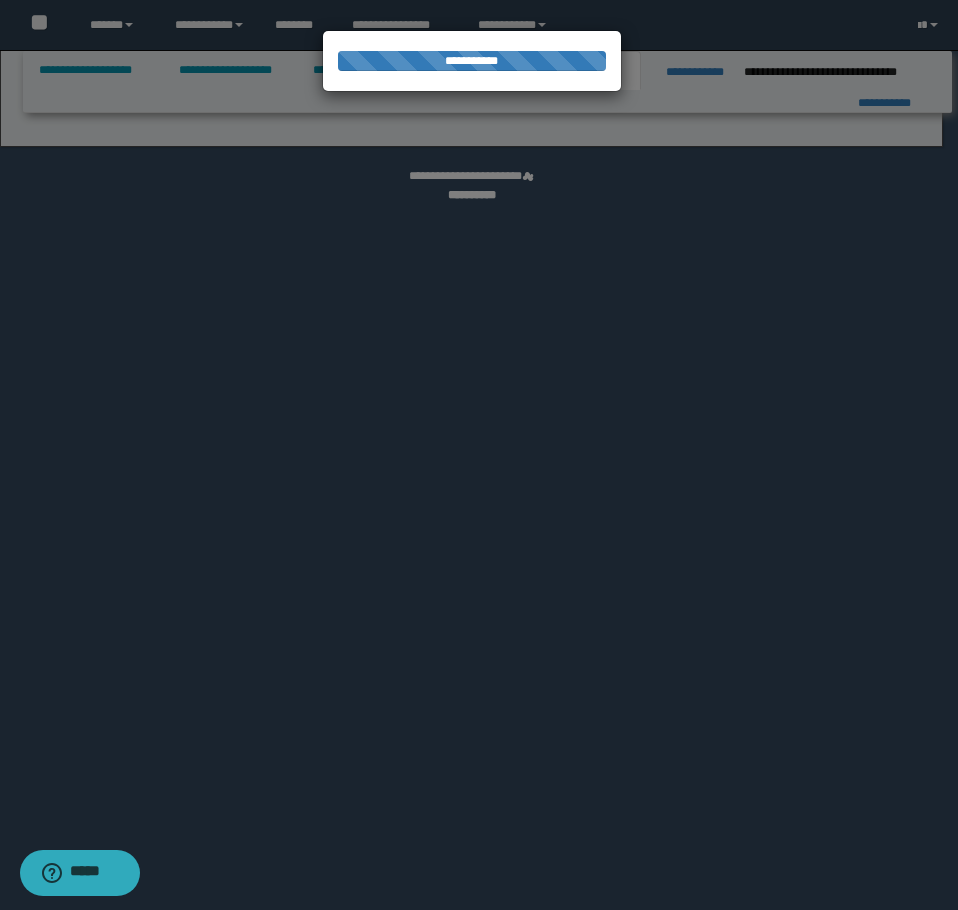 select on "*" 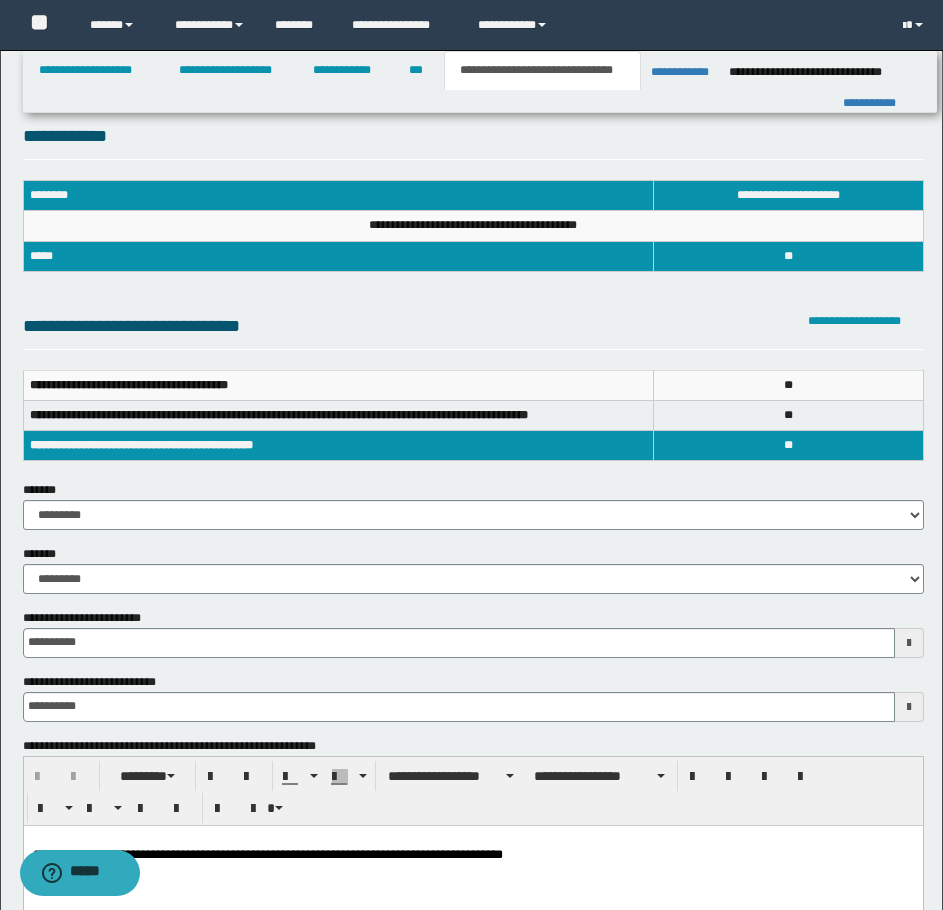 scroll, scrollTop: 200, scrollLeft: 0, axis: vertical 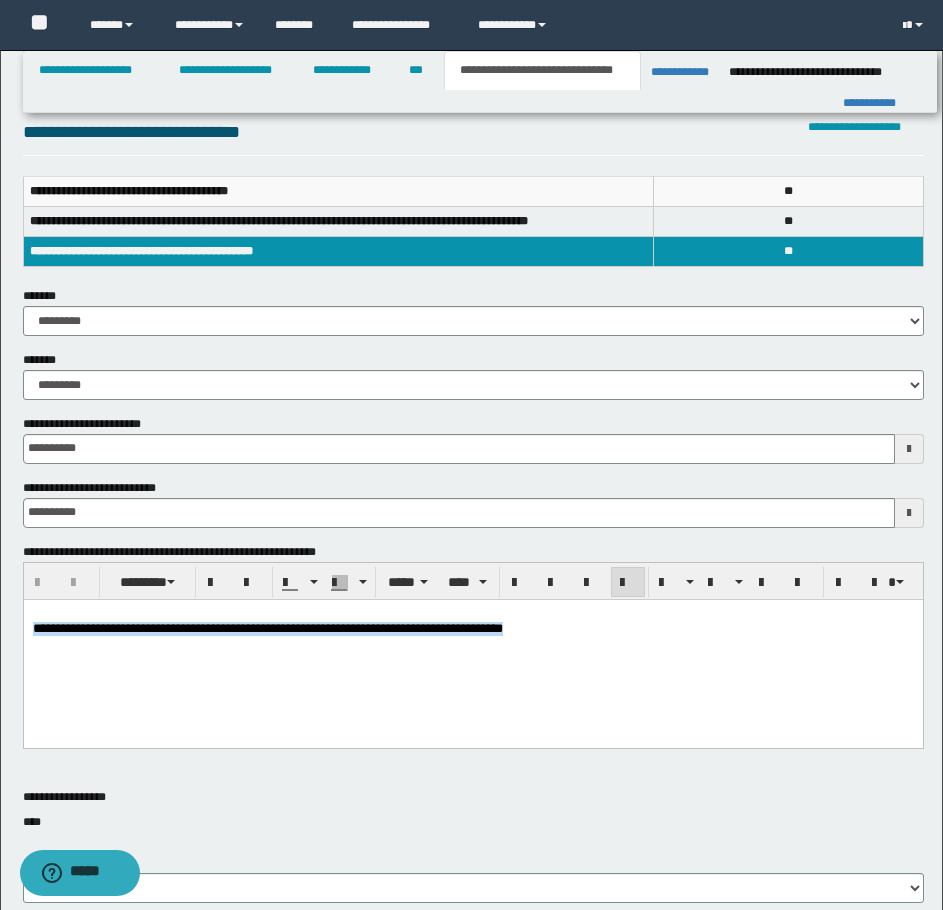 drag, startPoint x: 31, startPoint y: 632, endPoint x: 619, endPoint y: 673, distance: 589.4277 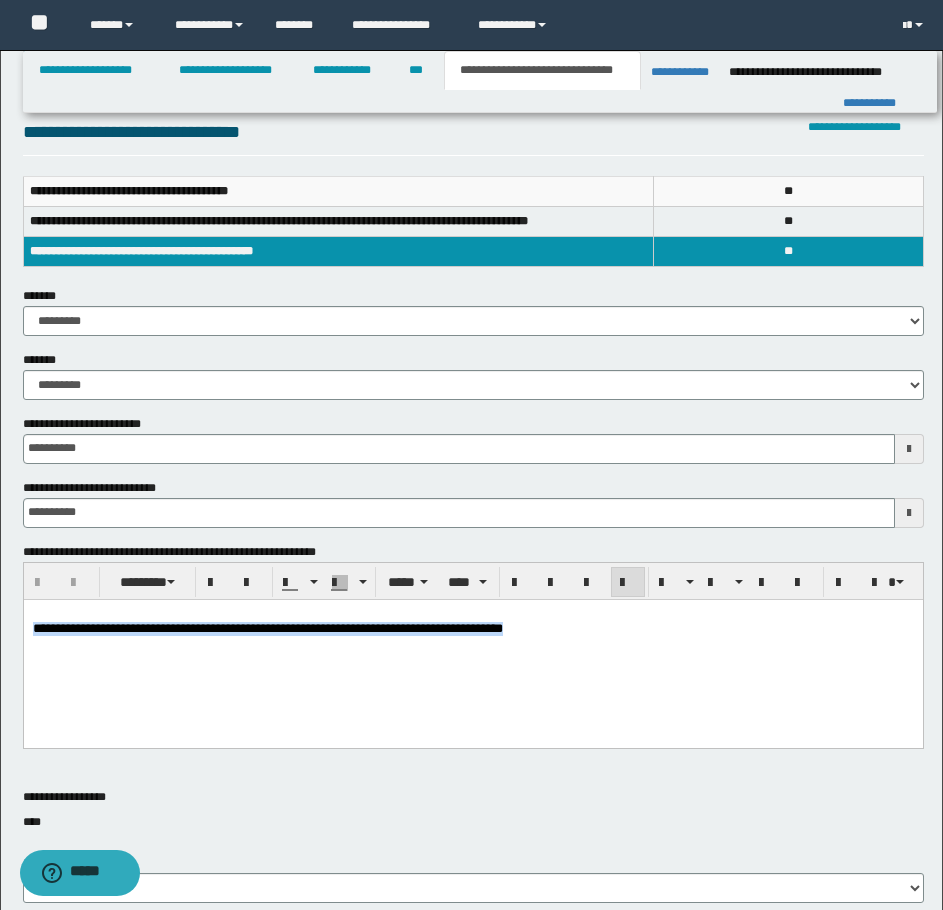 click on "**********" at bounding box center [472, 646] 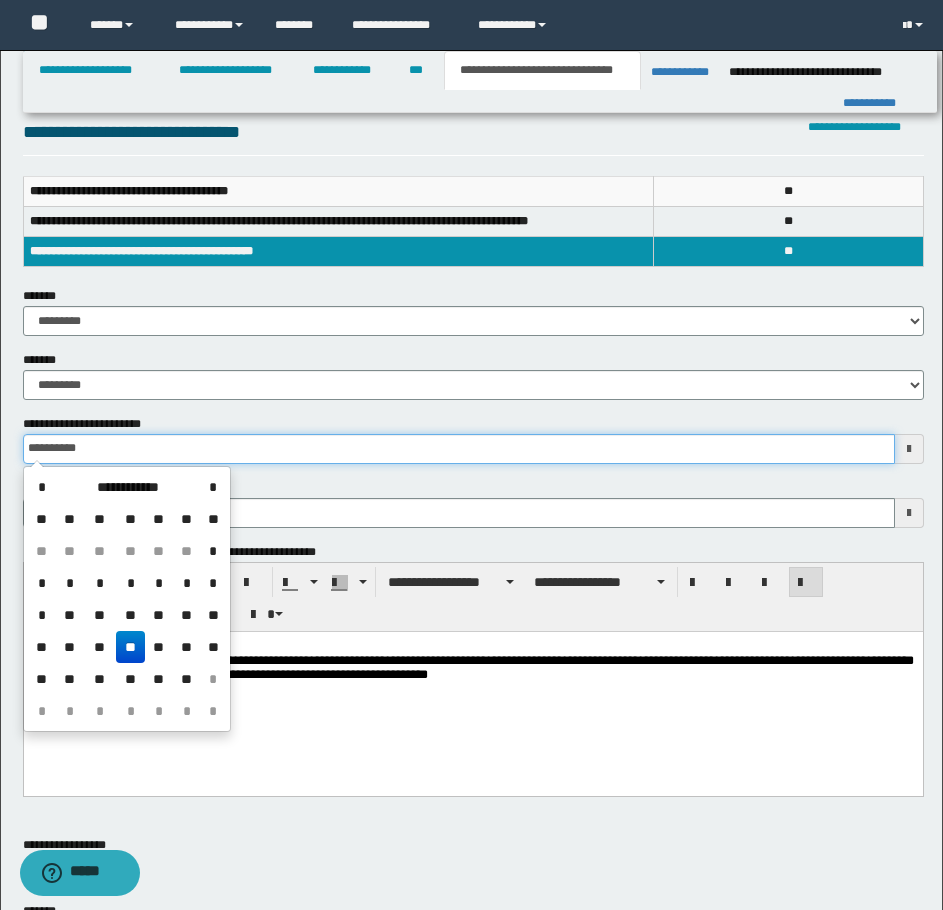 drag, startPoint x: 98, startPoint y: 449, endPoint x: -19, endPoint y: 451, distance: 117.01709 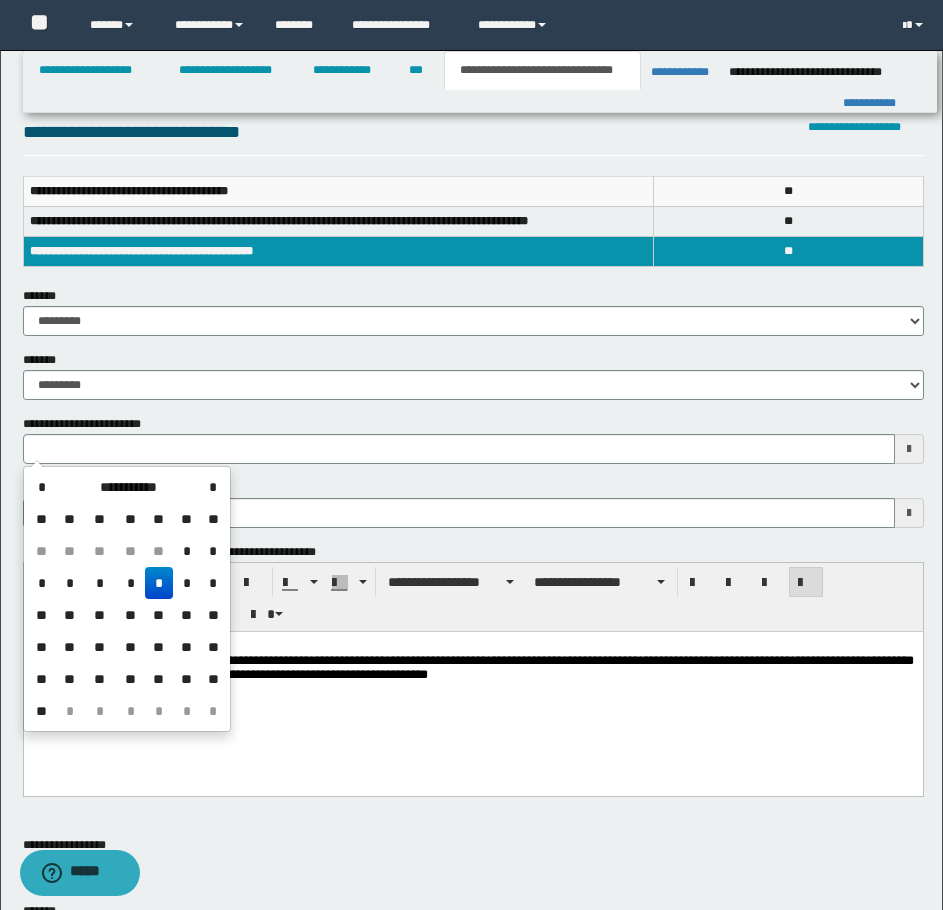 click on "**********" at bounding box center [472, 687] 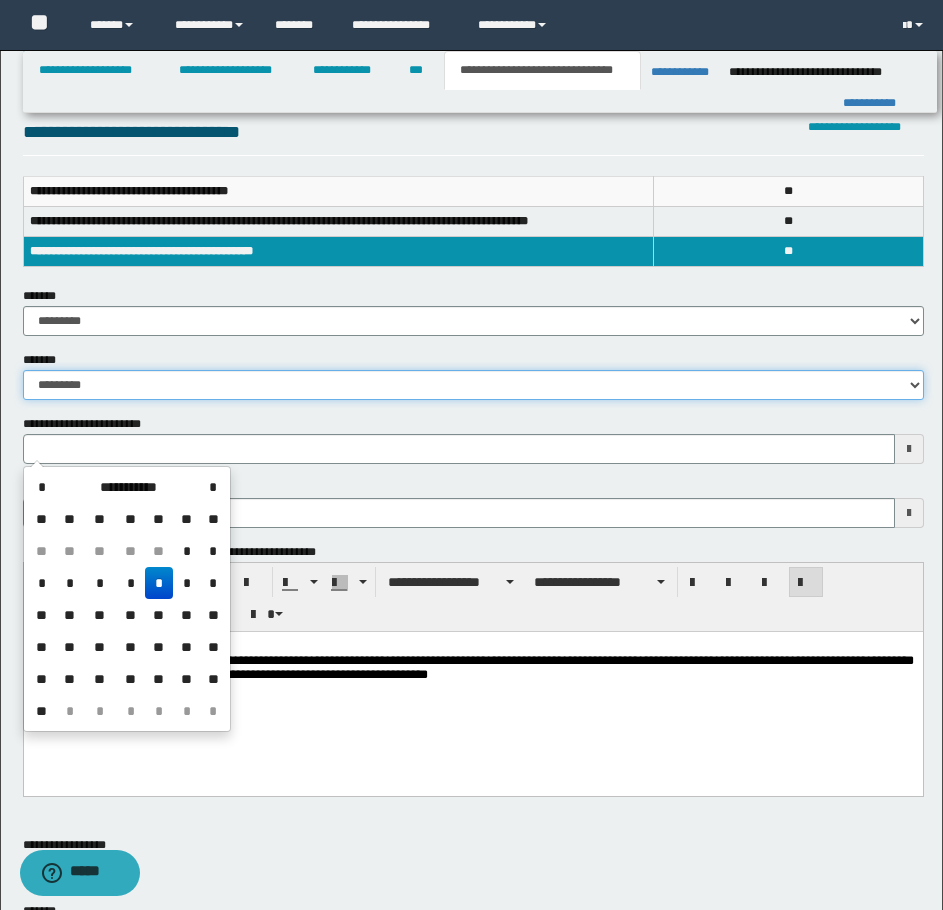 click on "**********" at bounding box center [473, 385] 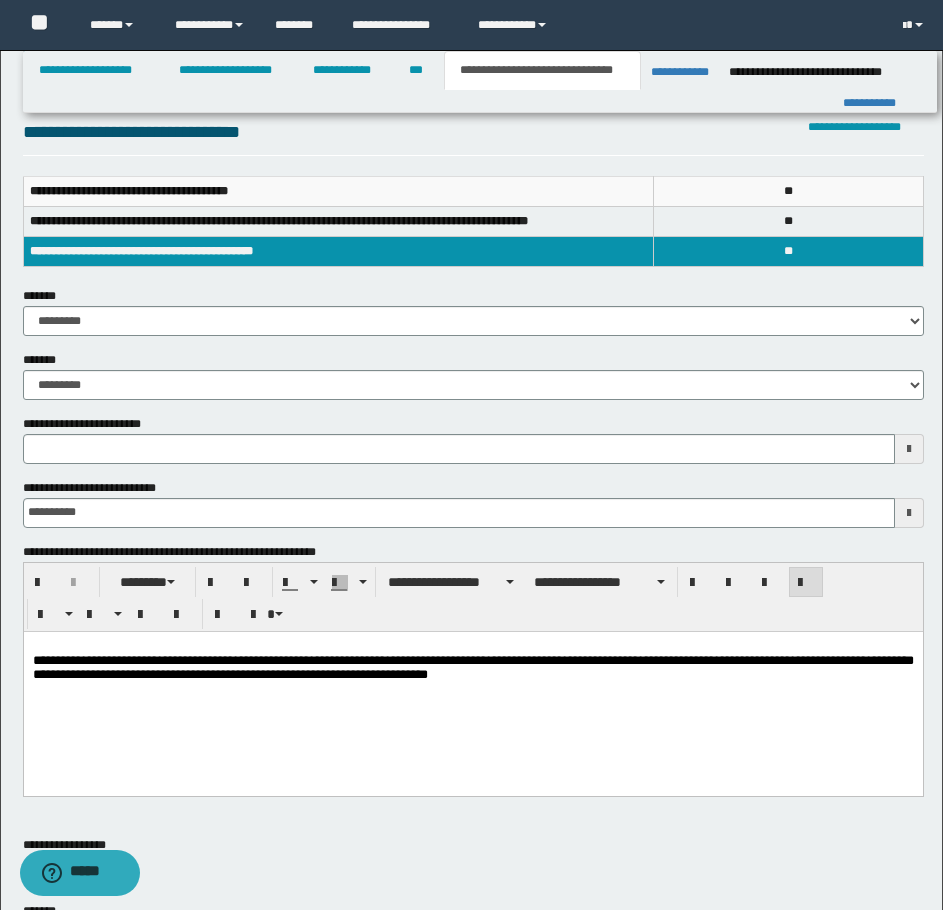 click on "**********" at bounding box center [472, 687] 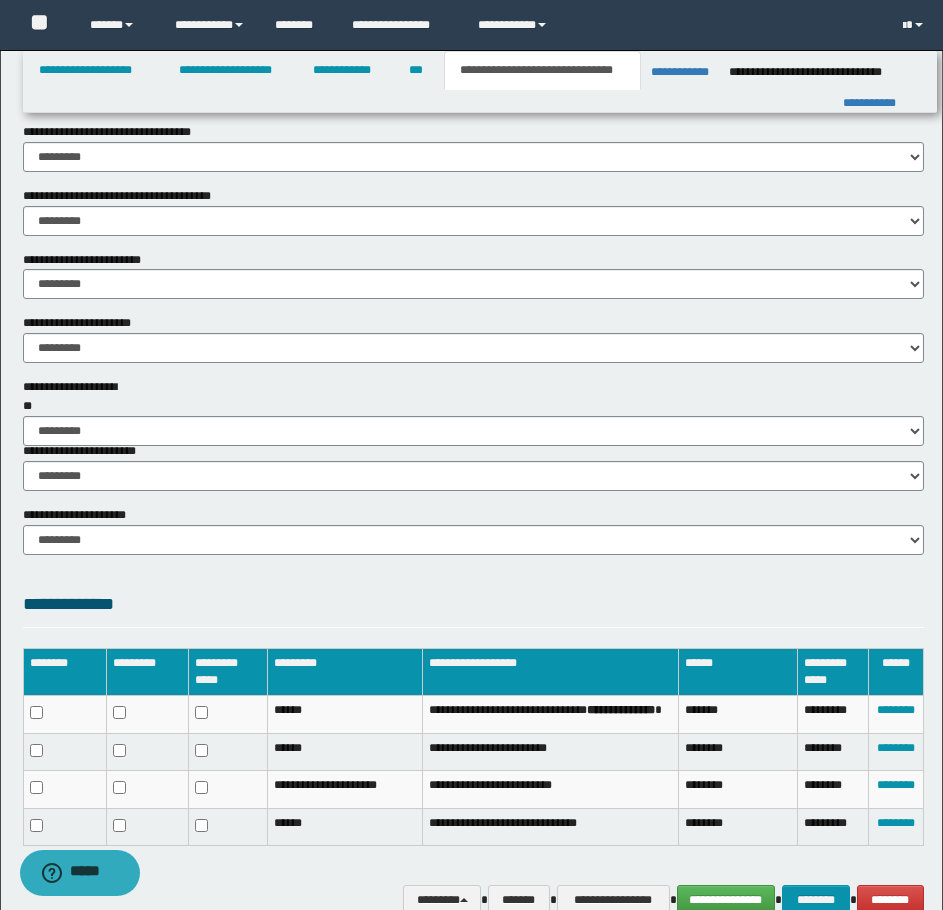 scroll, scrollTop: 1273, scrollLeft: 0, axis: vertical 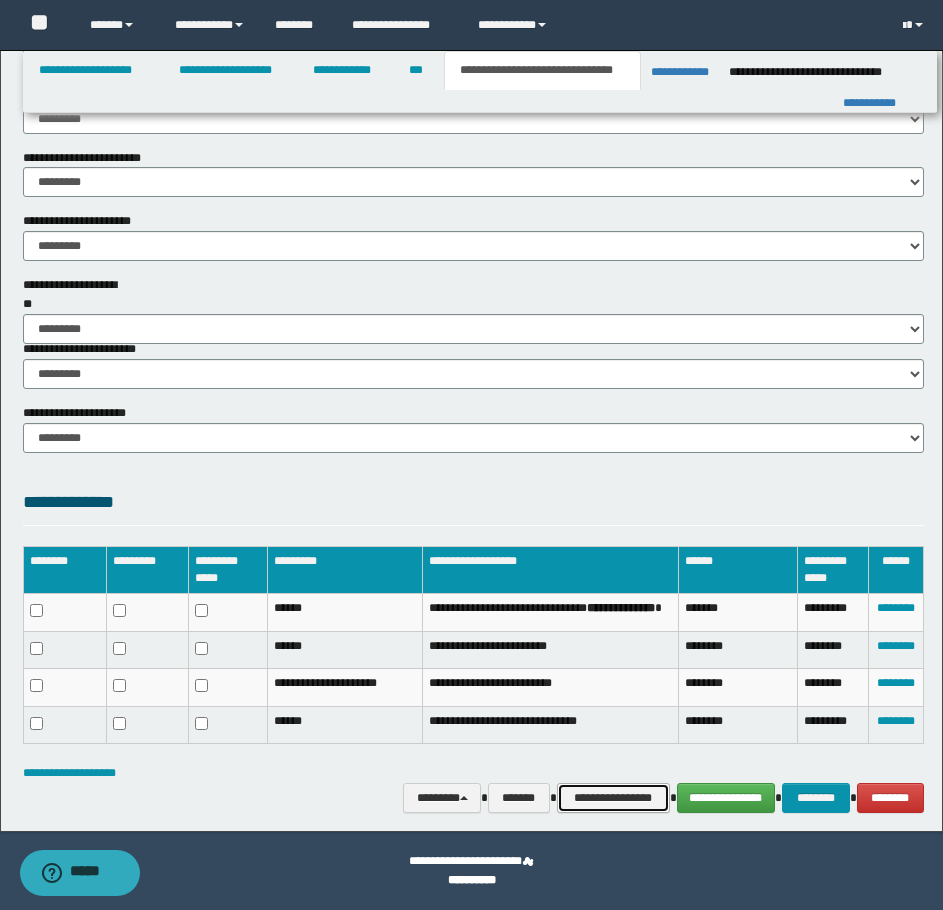 click on "**********" at bounding box center [613, 798] 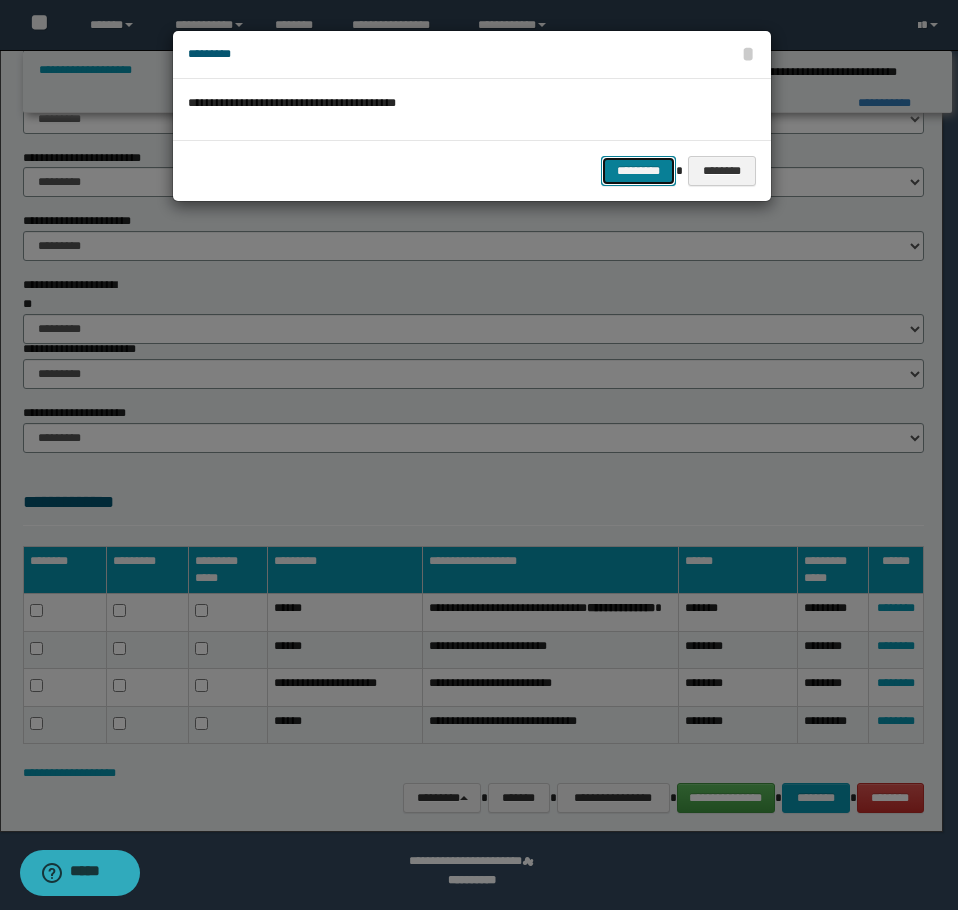 click on "*********" at bounding box center (638, 171) 